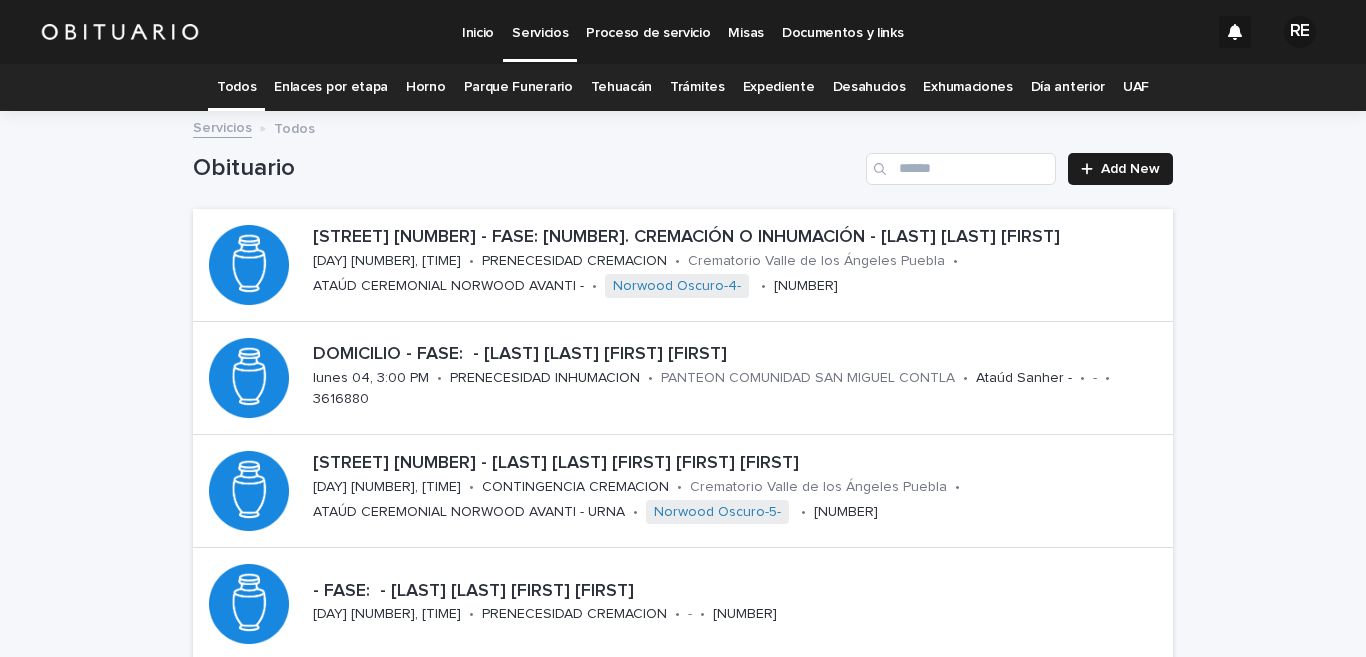 scroll, scrollTop: 0, scrollLeft: 0, axis: both 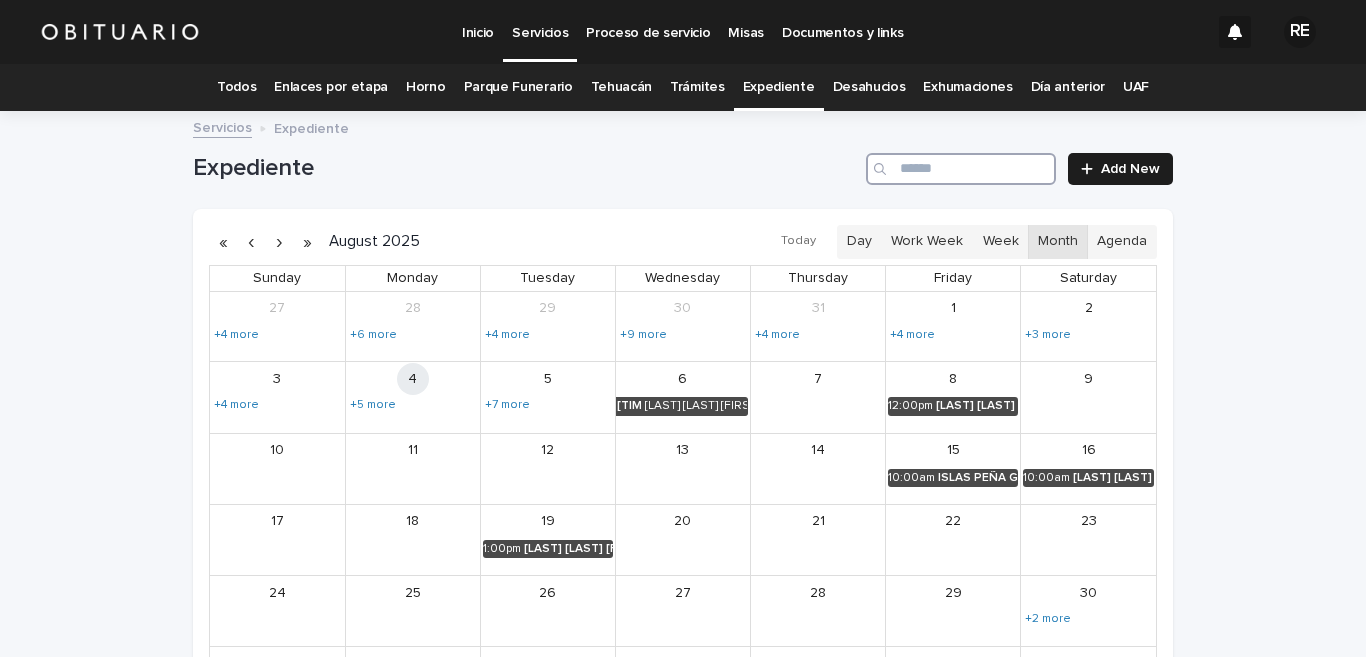 click at bounding box center (961, 169) 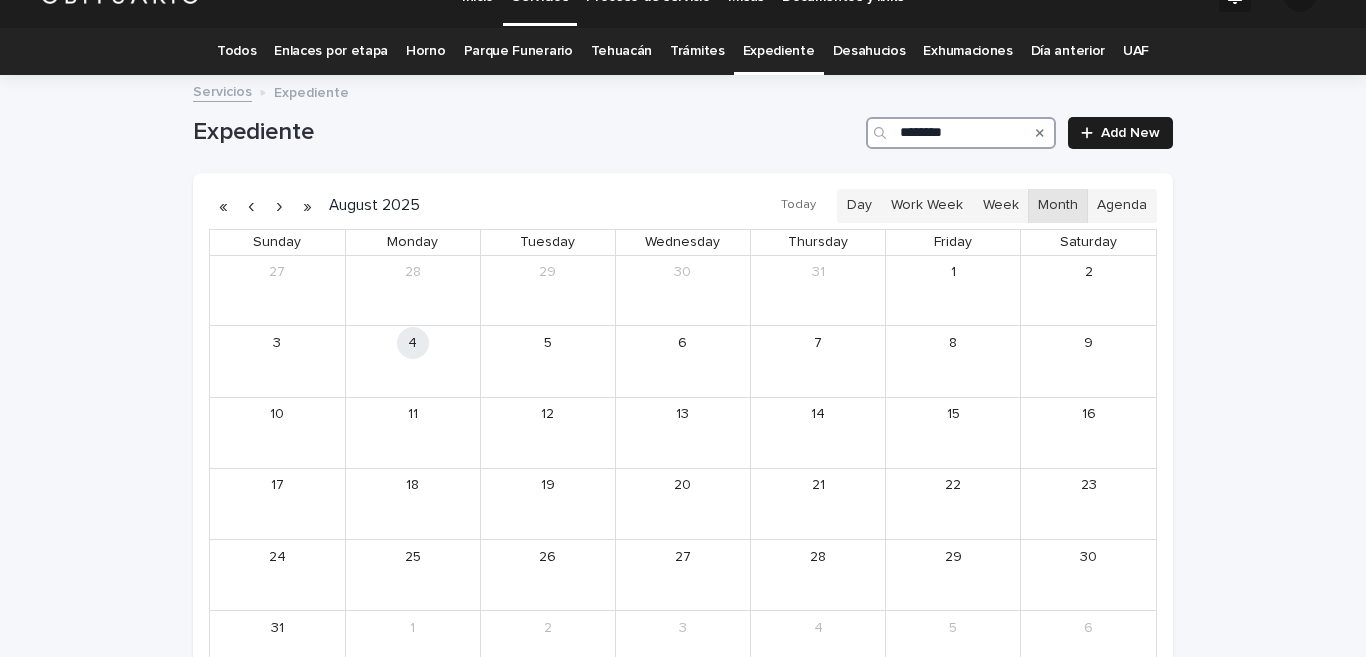 scroll, scrollTop: 0, scrollLeft: 0, axis: both 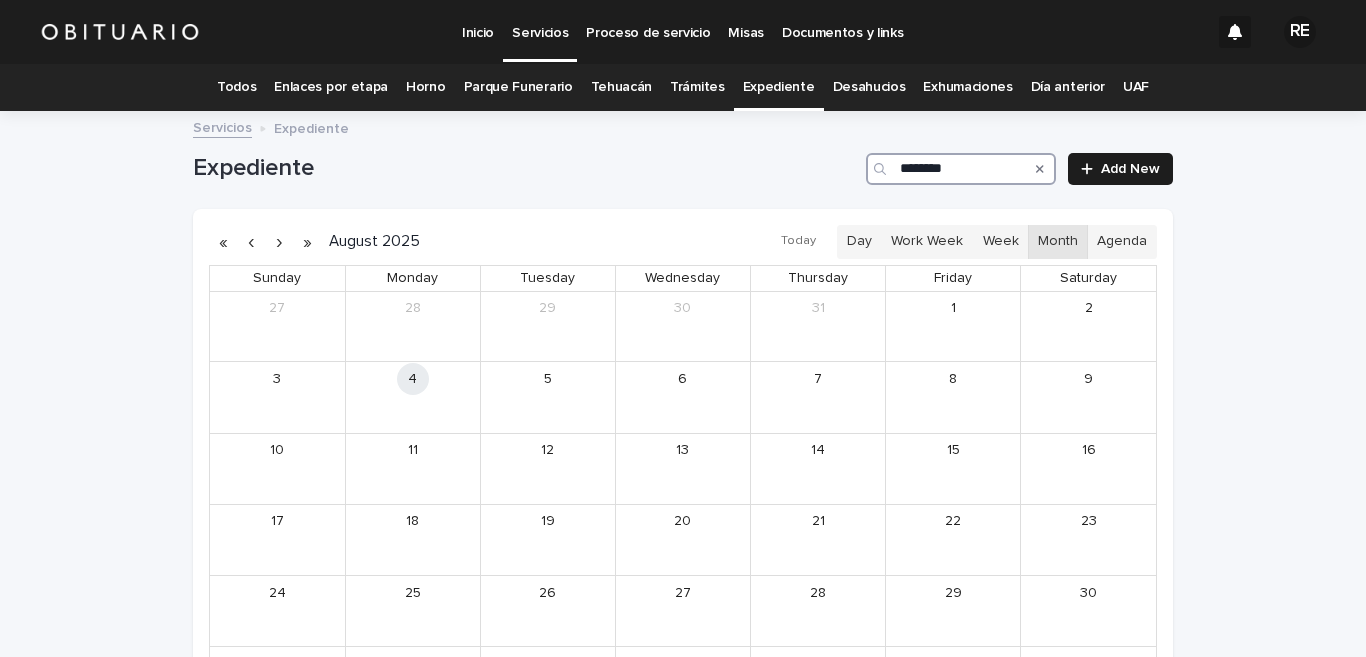 type on "********" 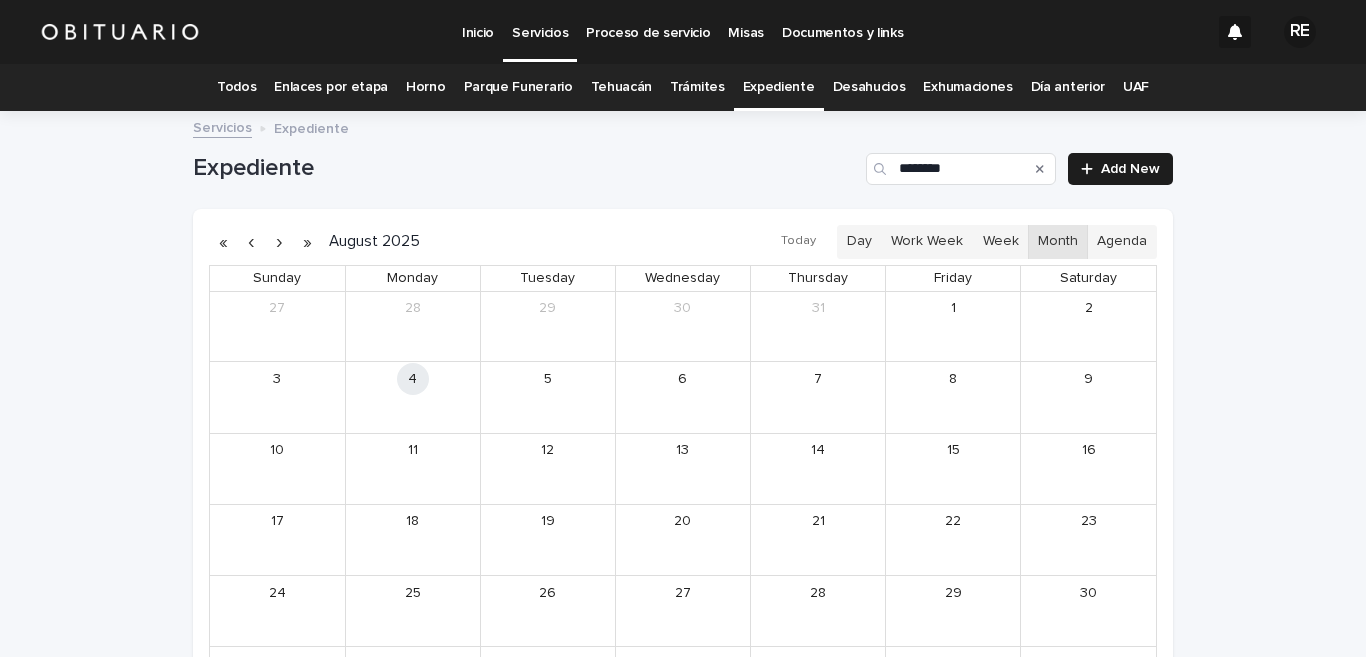 click at bounding box center [251, 242] 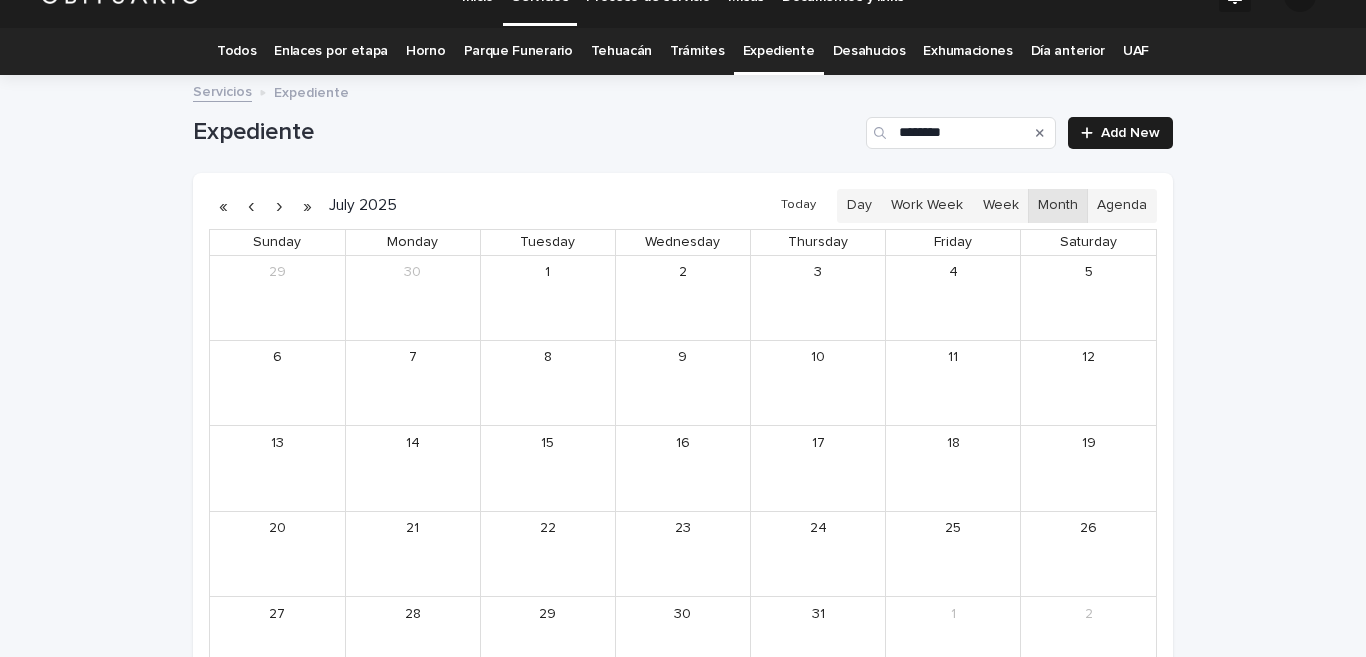 scroll, scrollTop: 0, scrollLeft: 0, axis: both 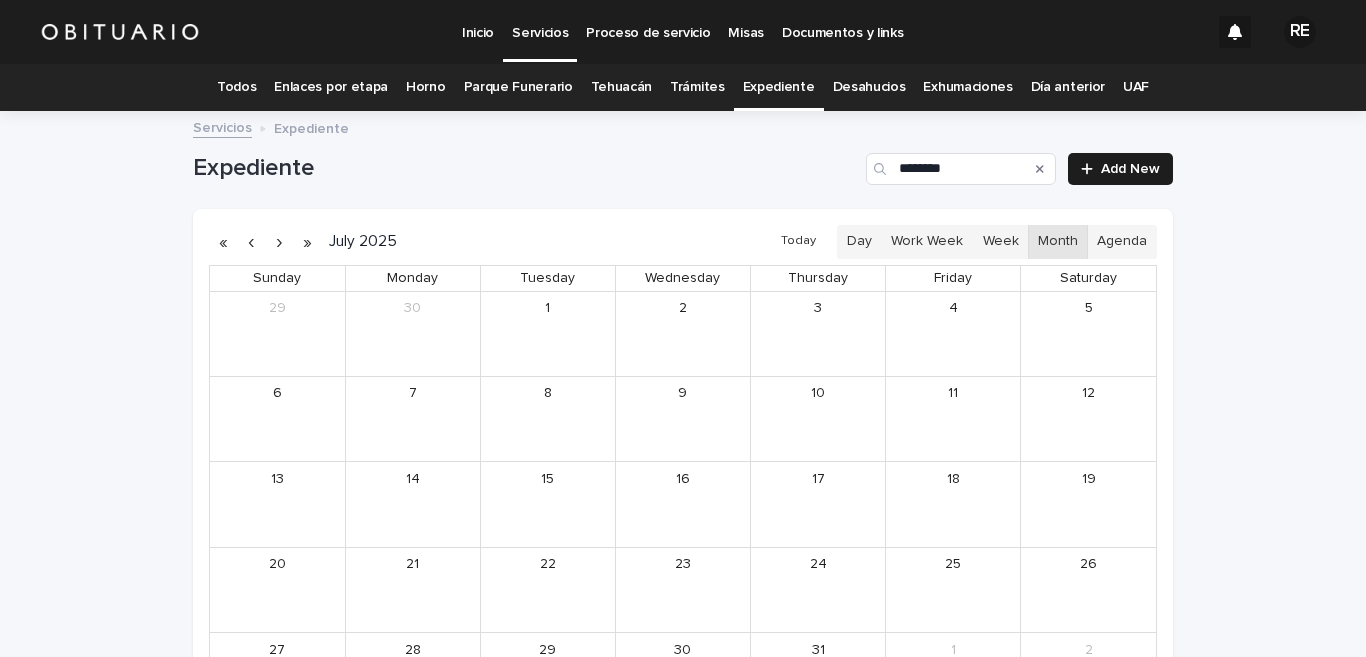 click at bounding box center (251, 242) 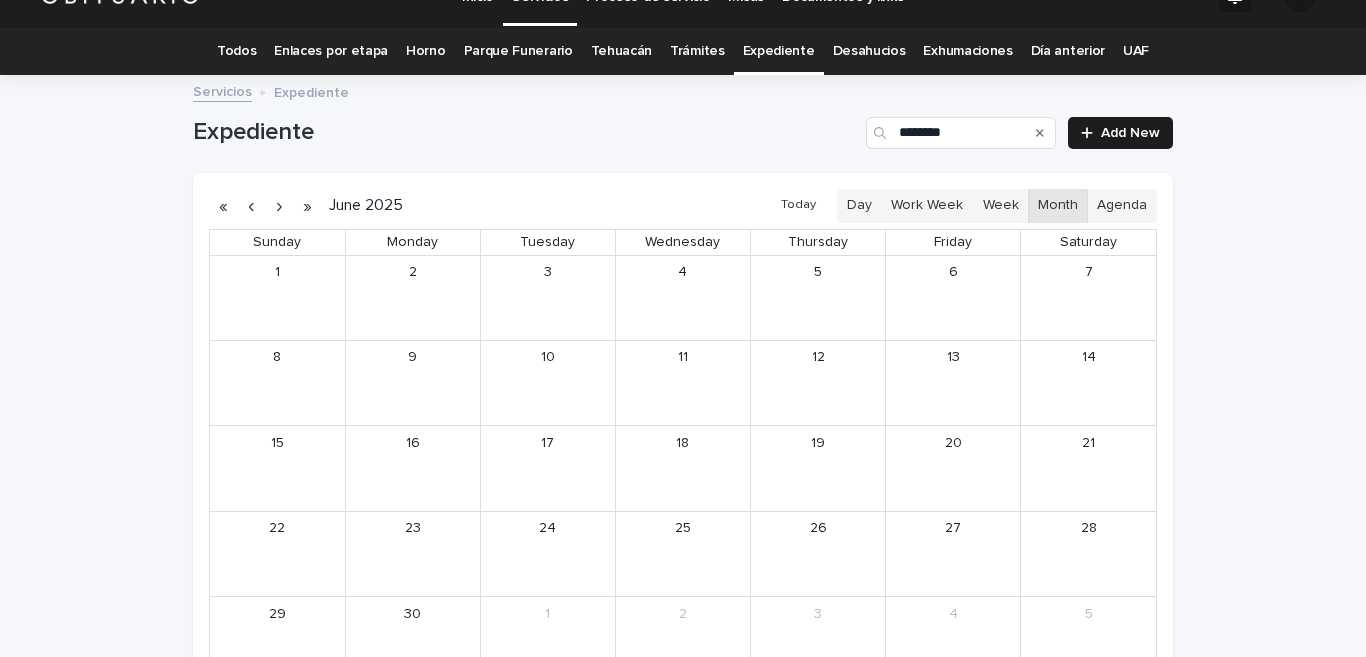 scroll, scrollTop: 0, scrollLeft: 0, axis: both 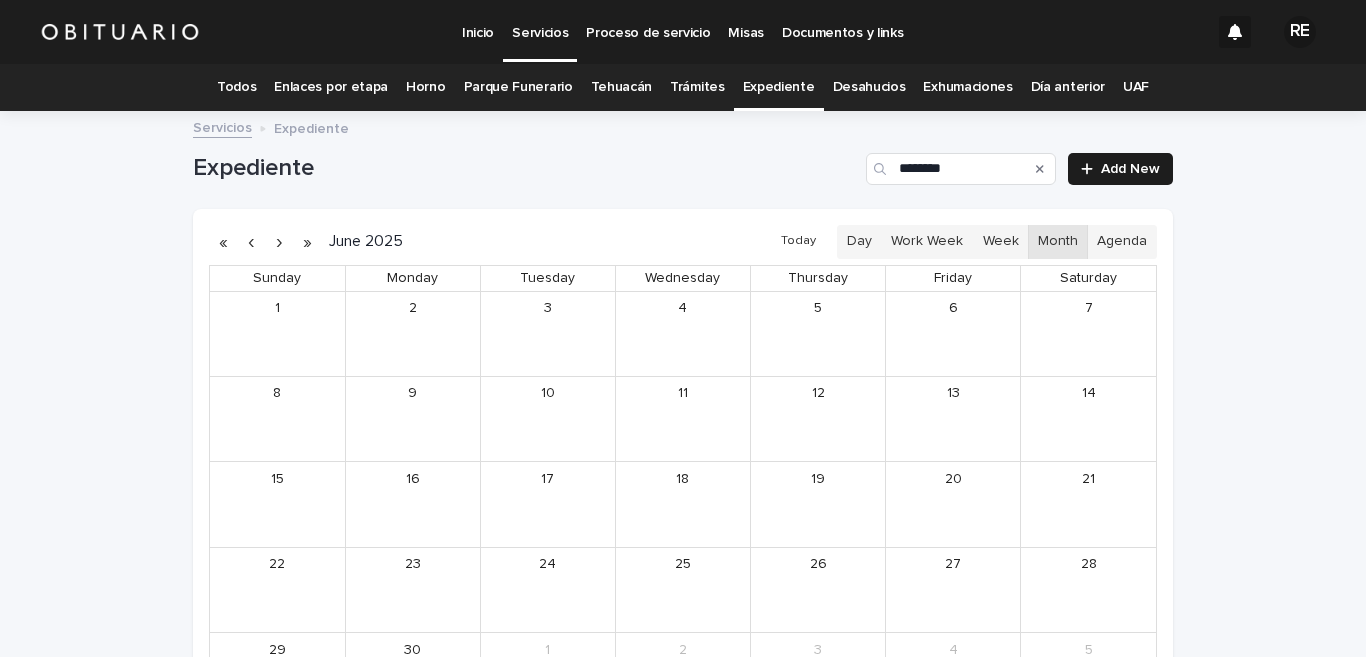 click at bounding box center (251, 242) 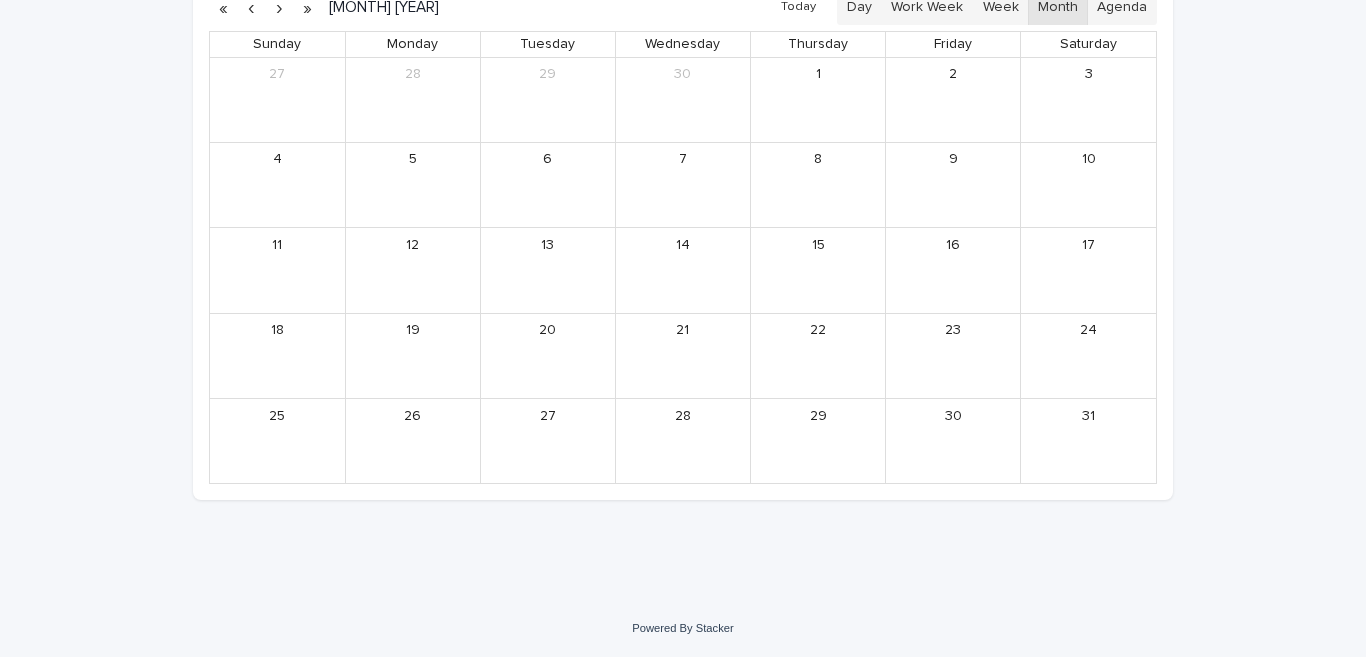 scroll, scrollTop: 0, scrollLeft: 0, axis: both 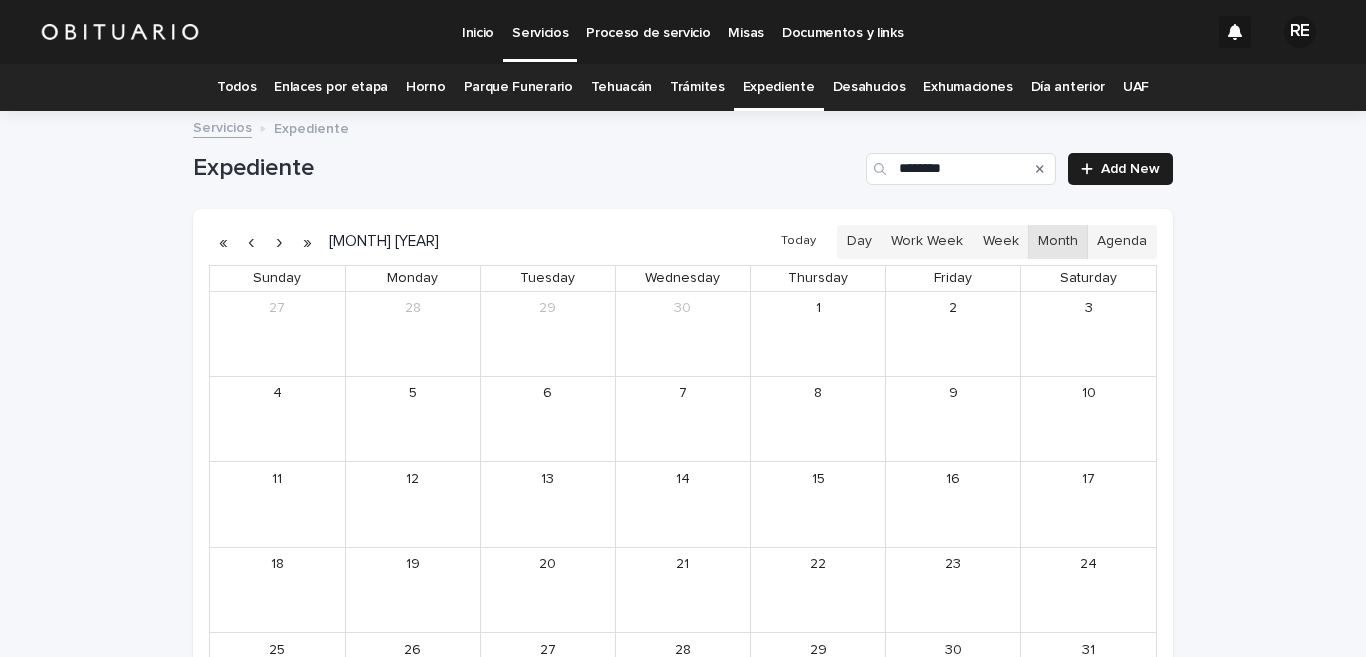 click 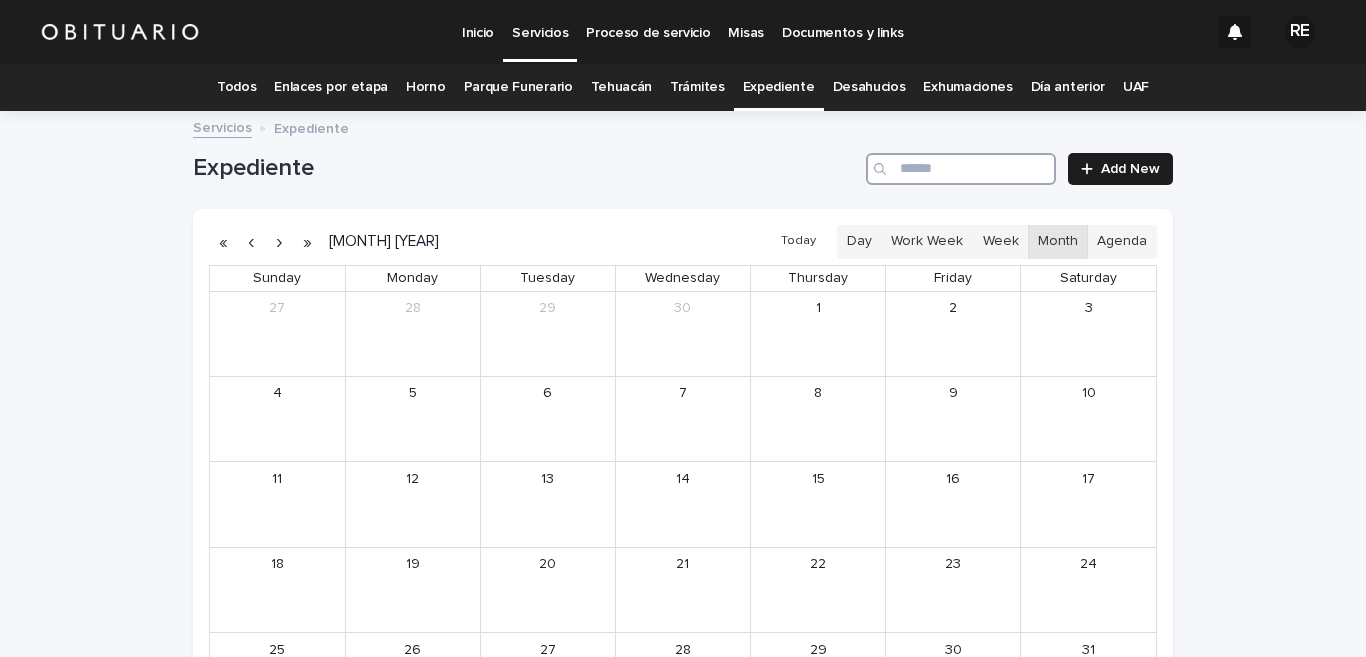 click at bounding box center [961, 169] 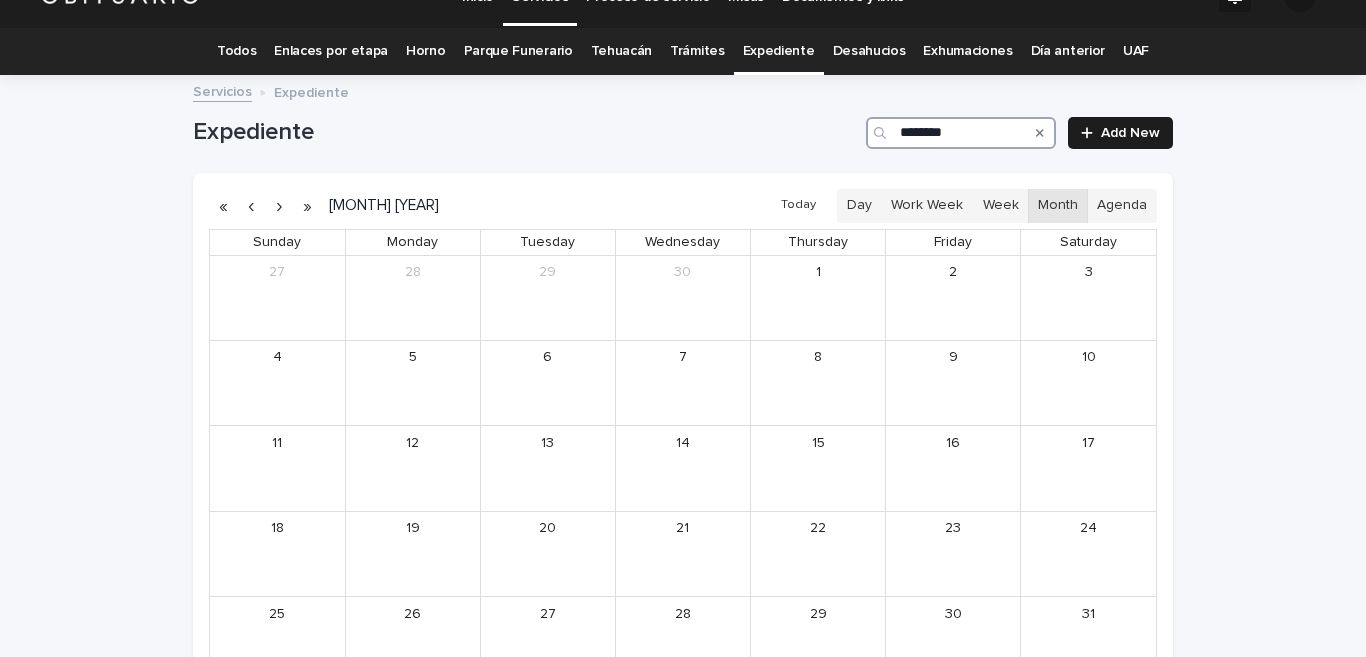 scroll, scrollTop: 0, scrollLeft: 0, axis: both 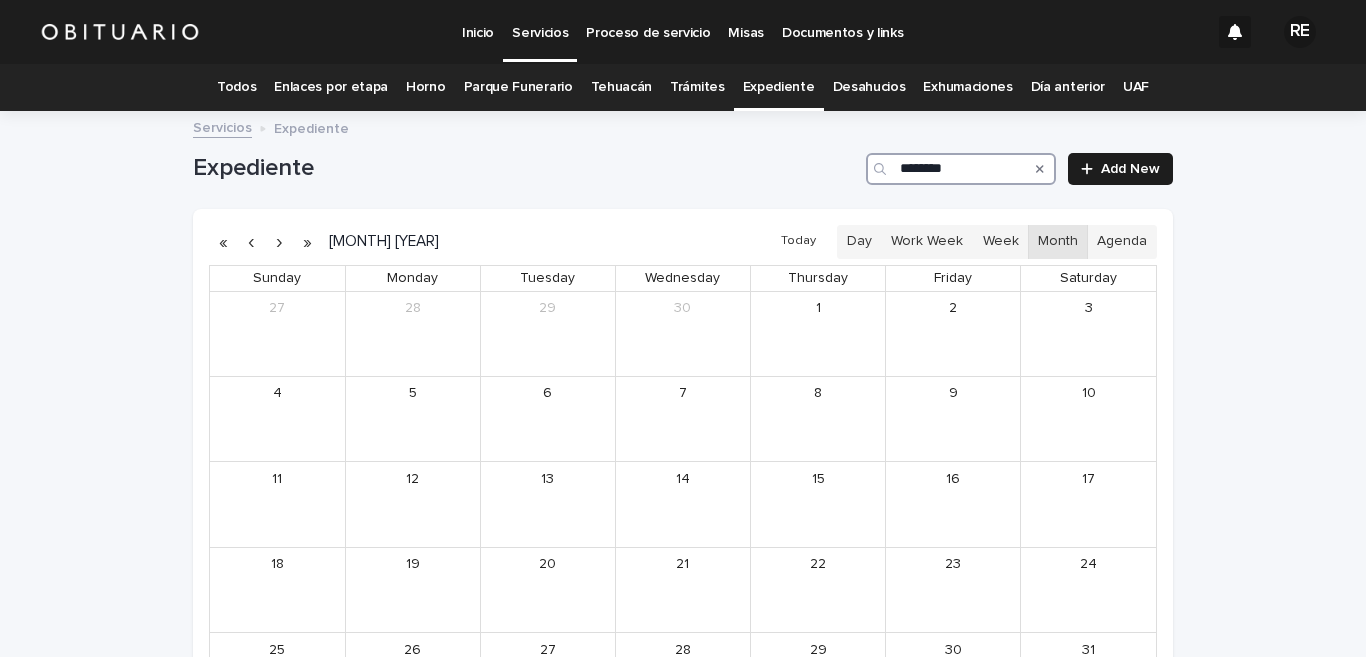 type on "********" 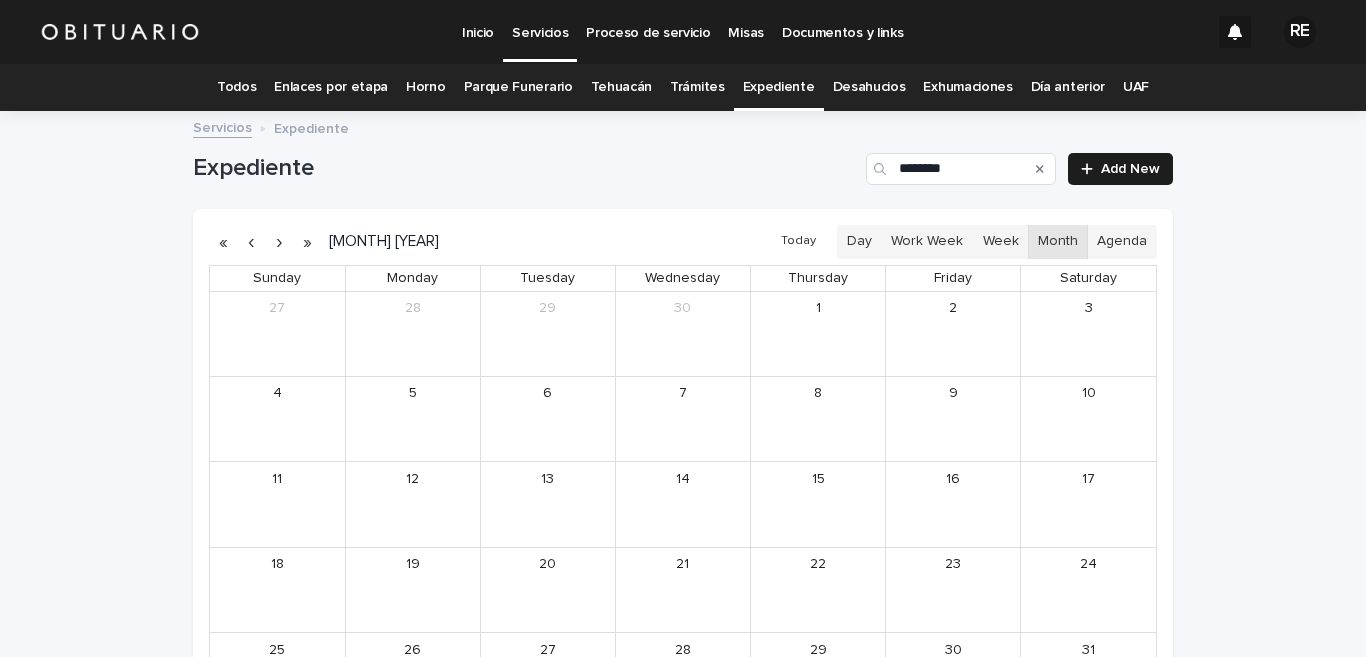click at bounding box center (251, 242) 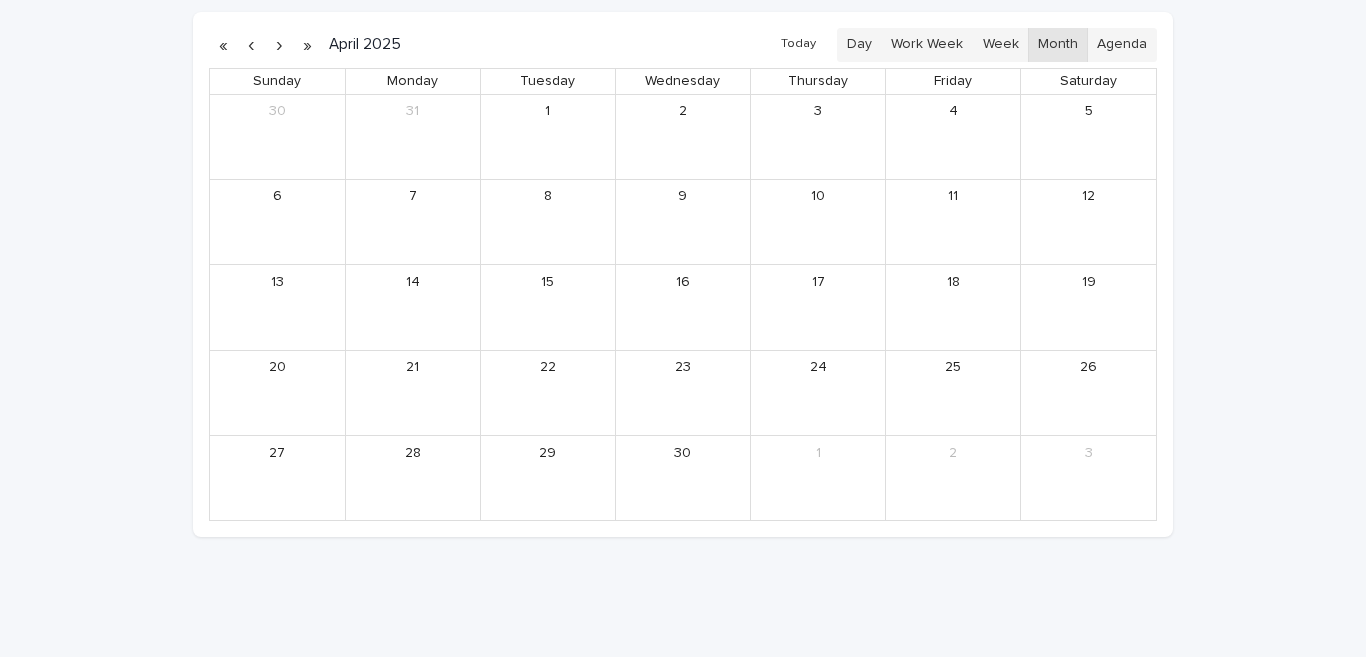 scroll, scrollTop: 0, scrollLeft: 0, axis: both 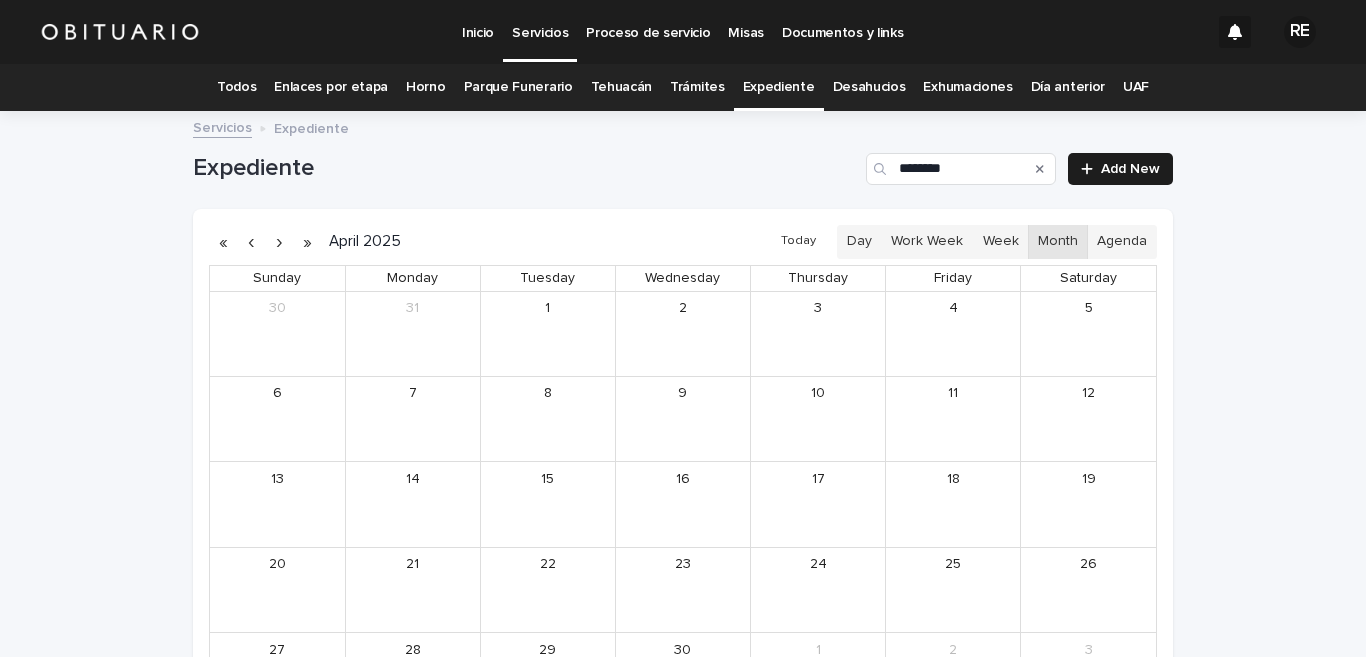 click at bounding box center [279, 242] 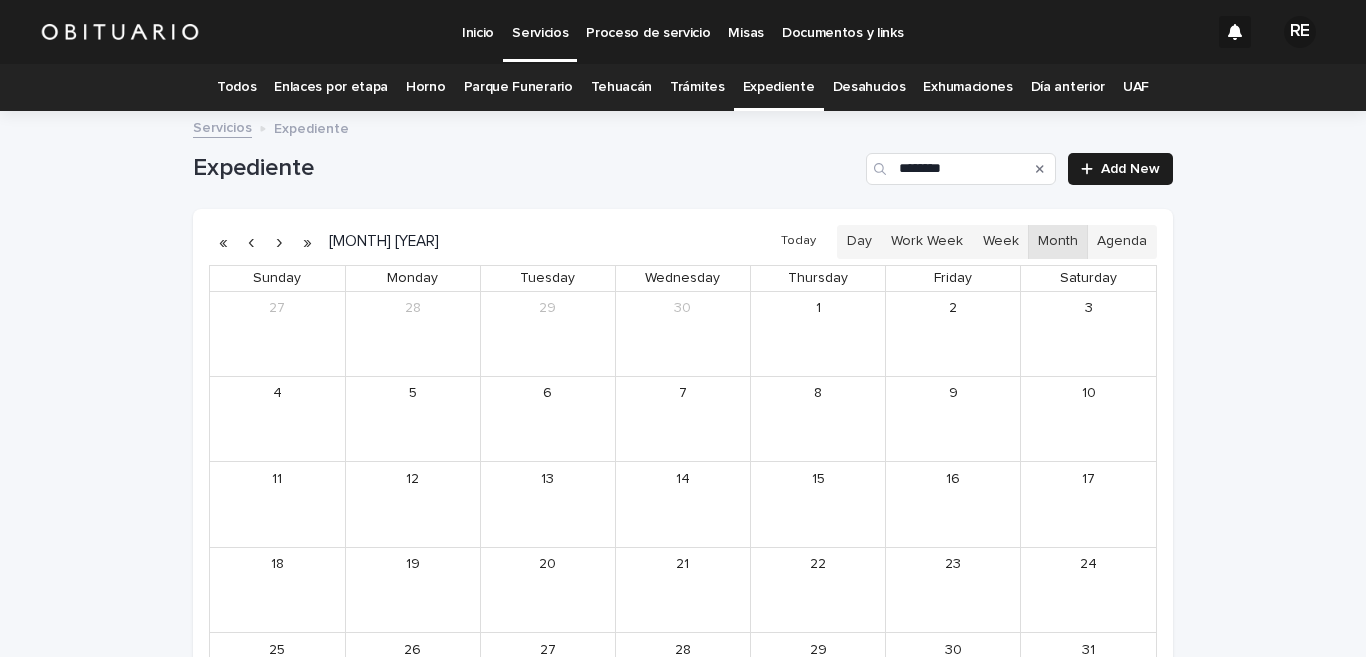 click at bounding box center (279, 242) 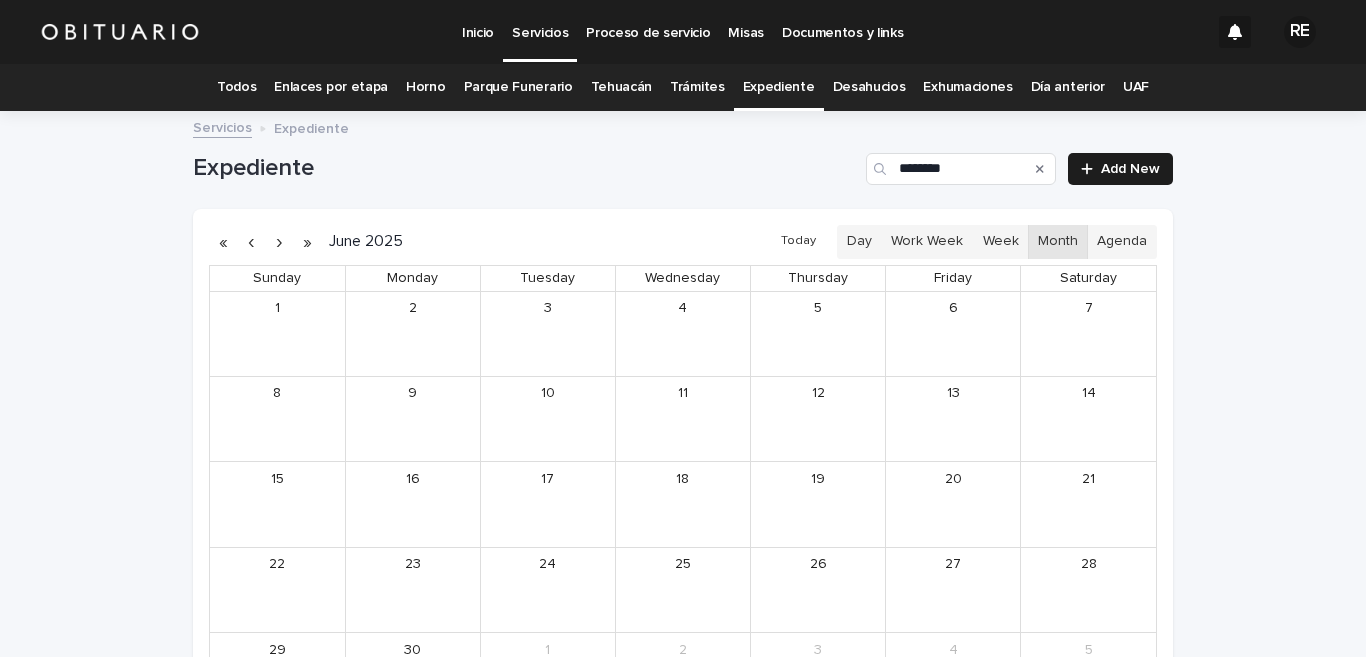 scroll, scrollTop: 98, scrollLeft: 0, axis: vertical 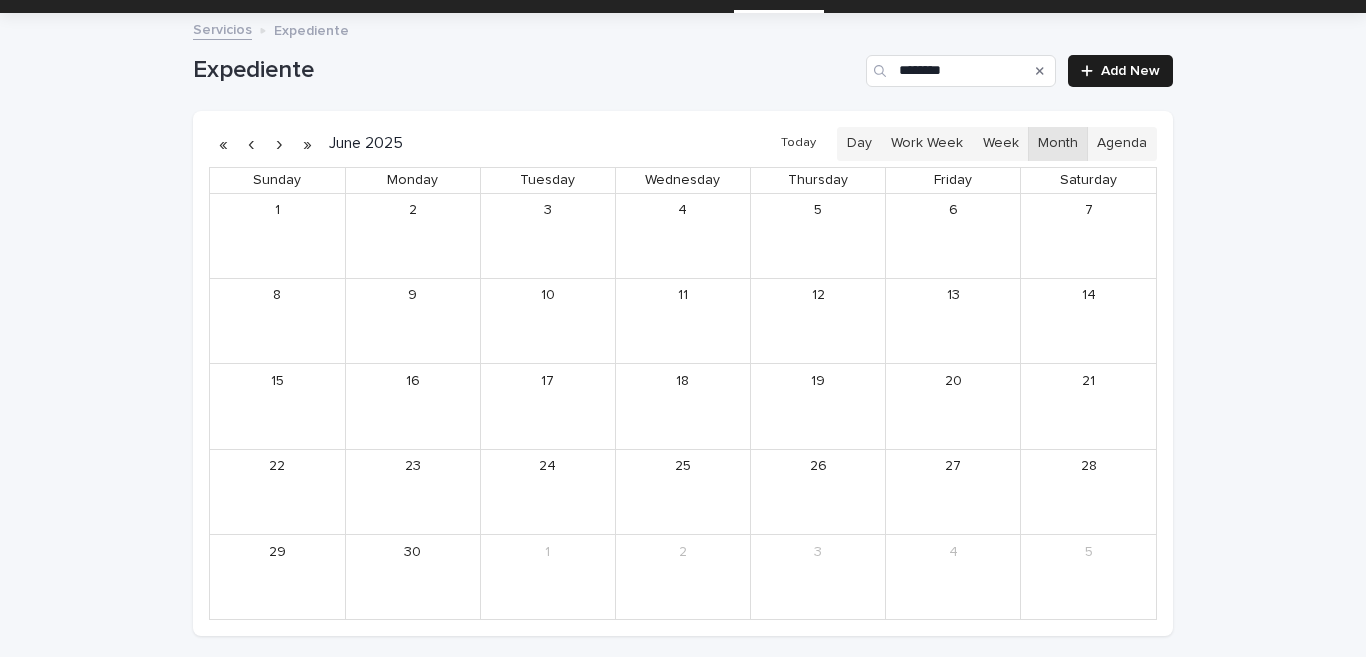 click at bounding box center (279, 144) 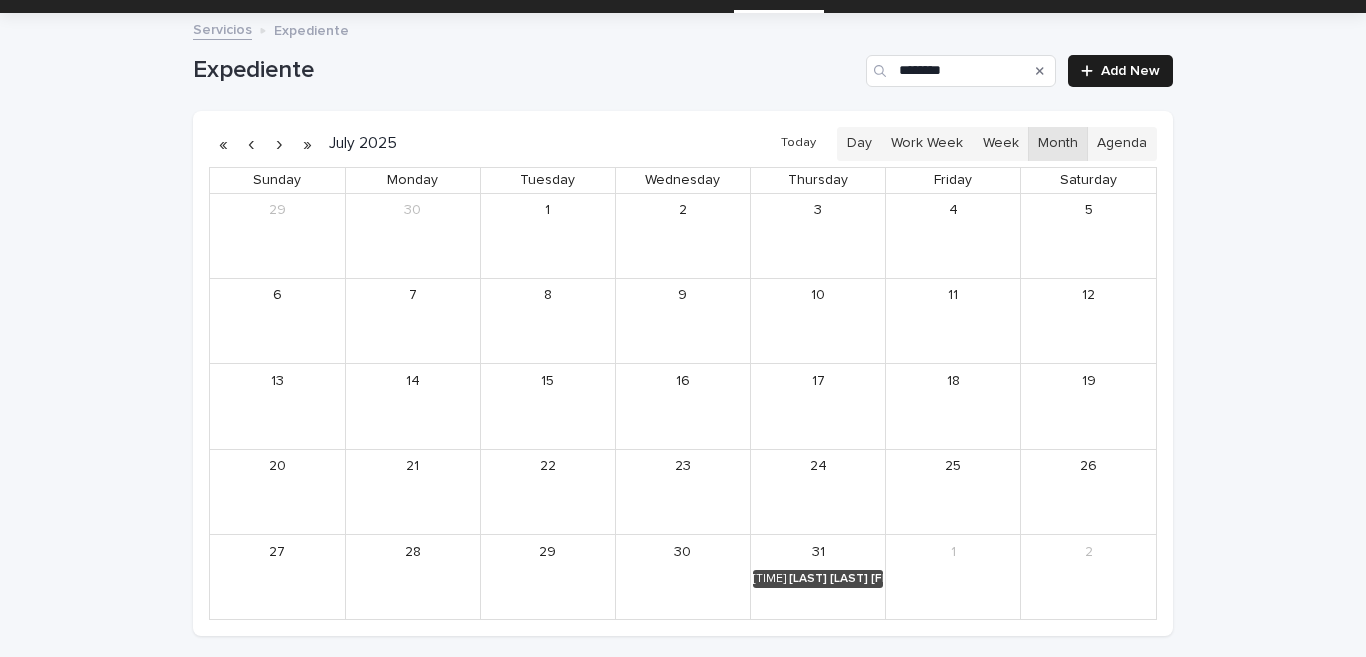 scroll, scrollTop: 234, scrollLeft: 0, axis: vertical 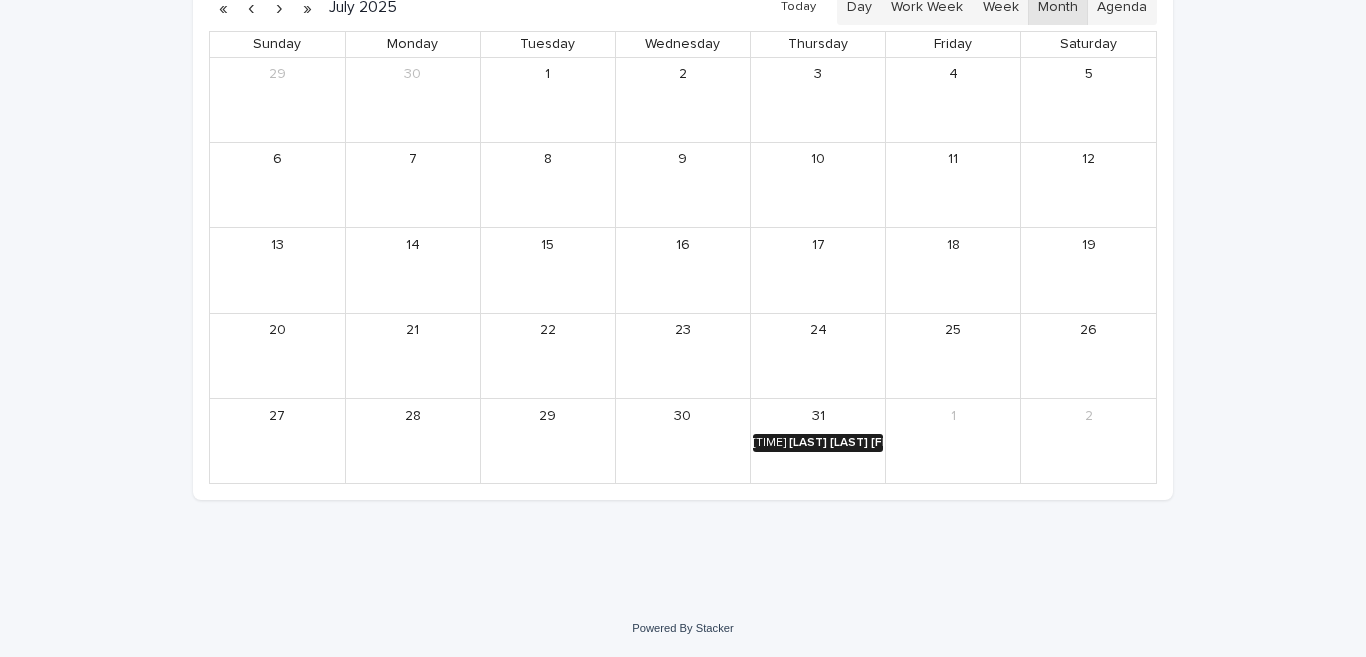 click on "[LAST] [LAST] [FIRST] [FIRST]" at bounding box center (836, 443) 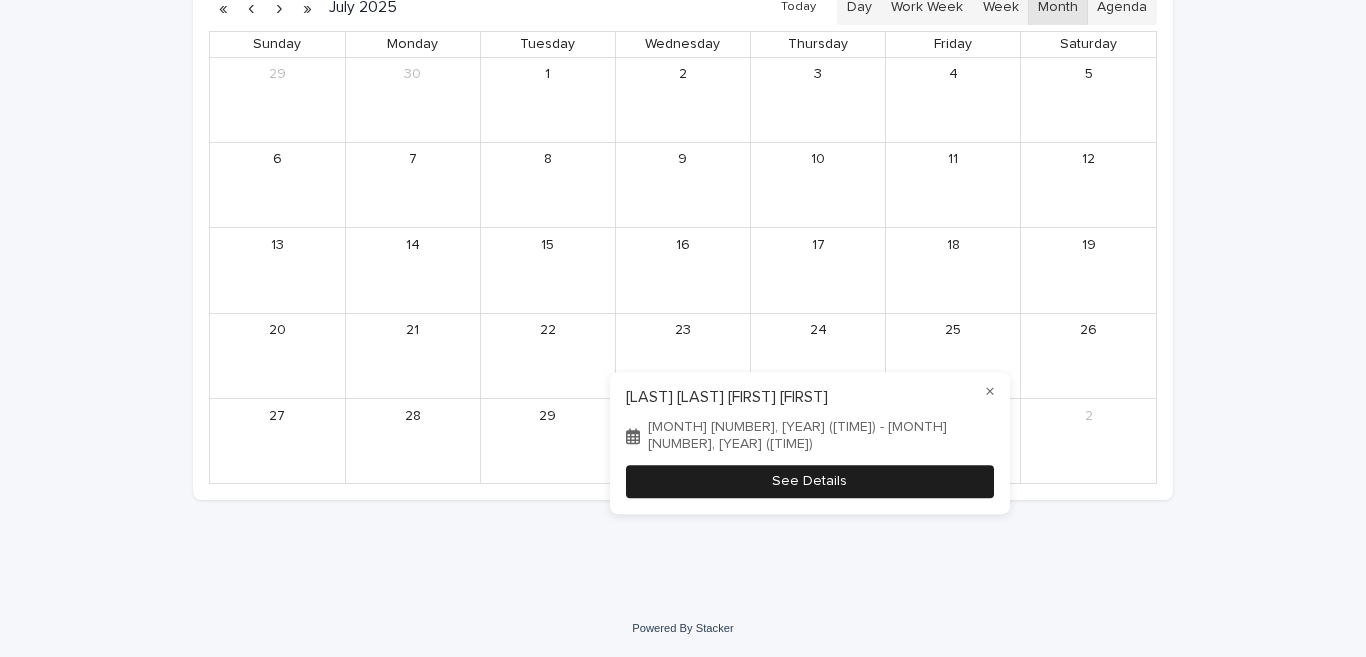 click on "See Details" at bounding box center (810, 481) 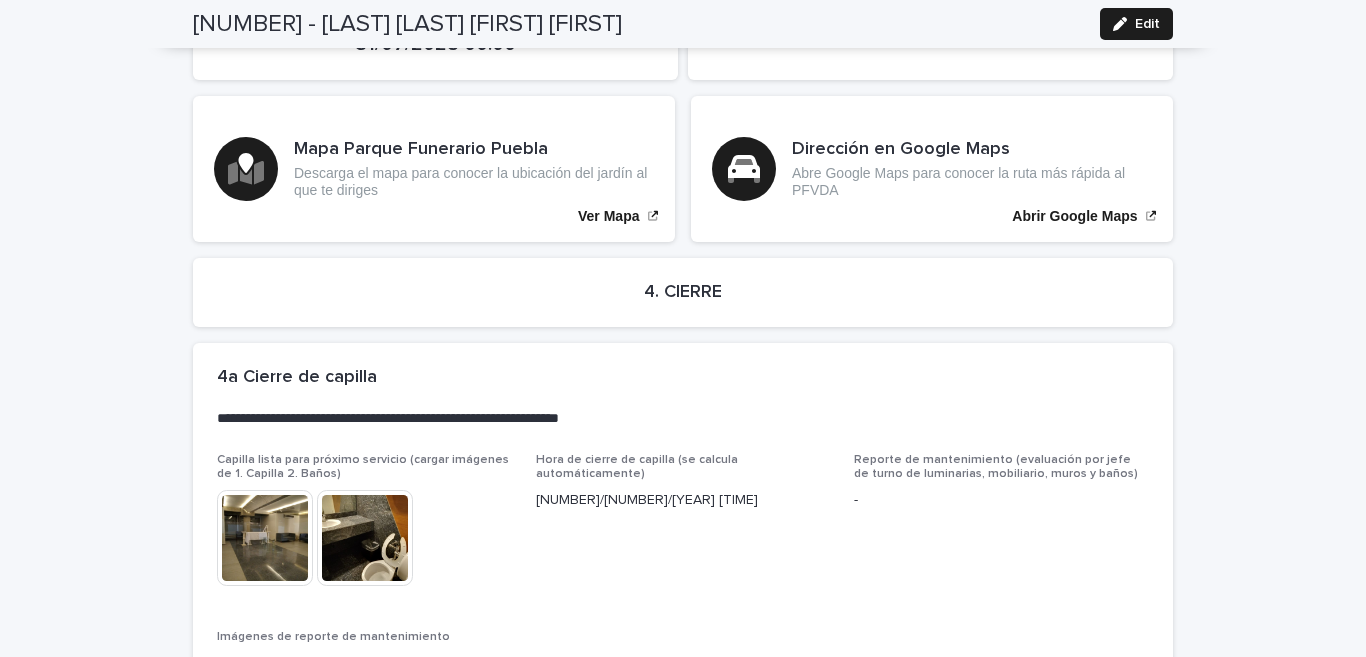 scroll, scrollTop: 4844, scrollLeft: 0, axis: vertical 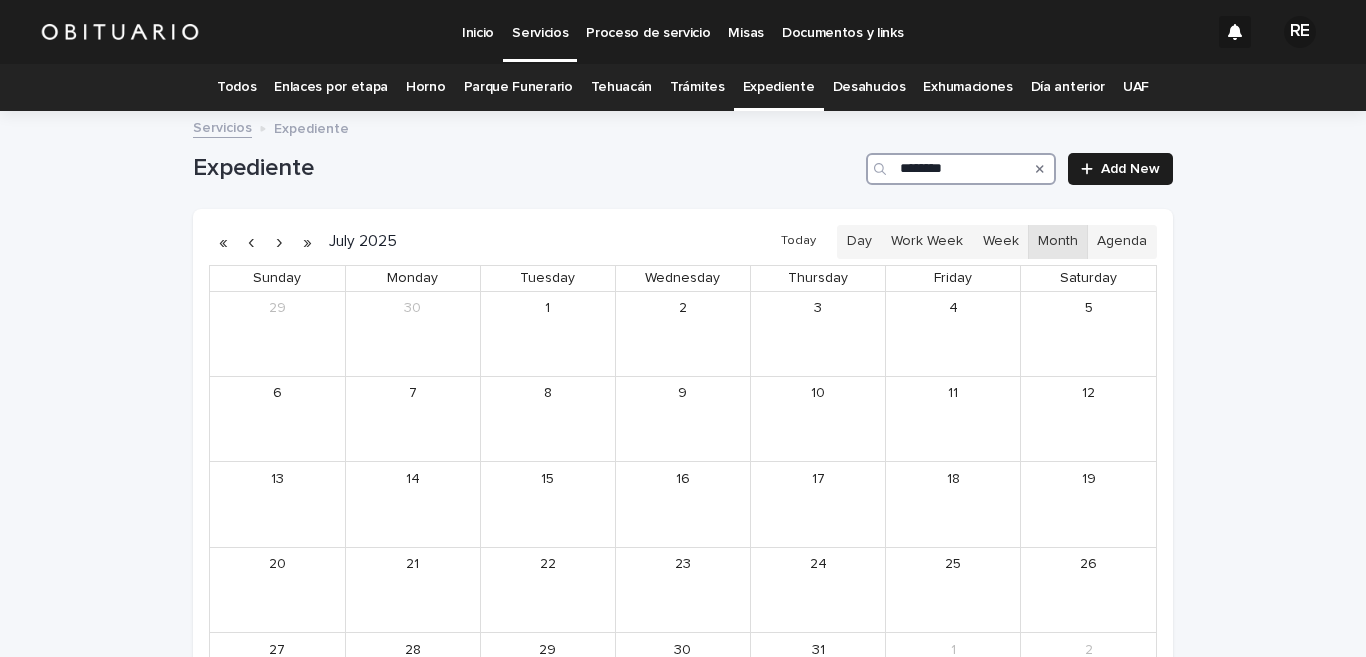 click on "********" at bounding box center [961, 169] 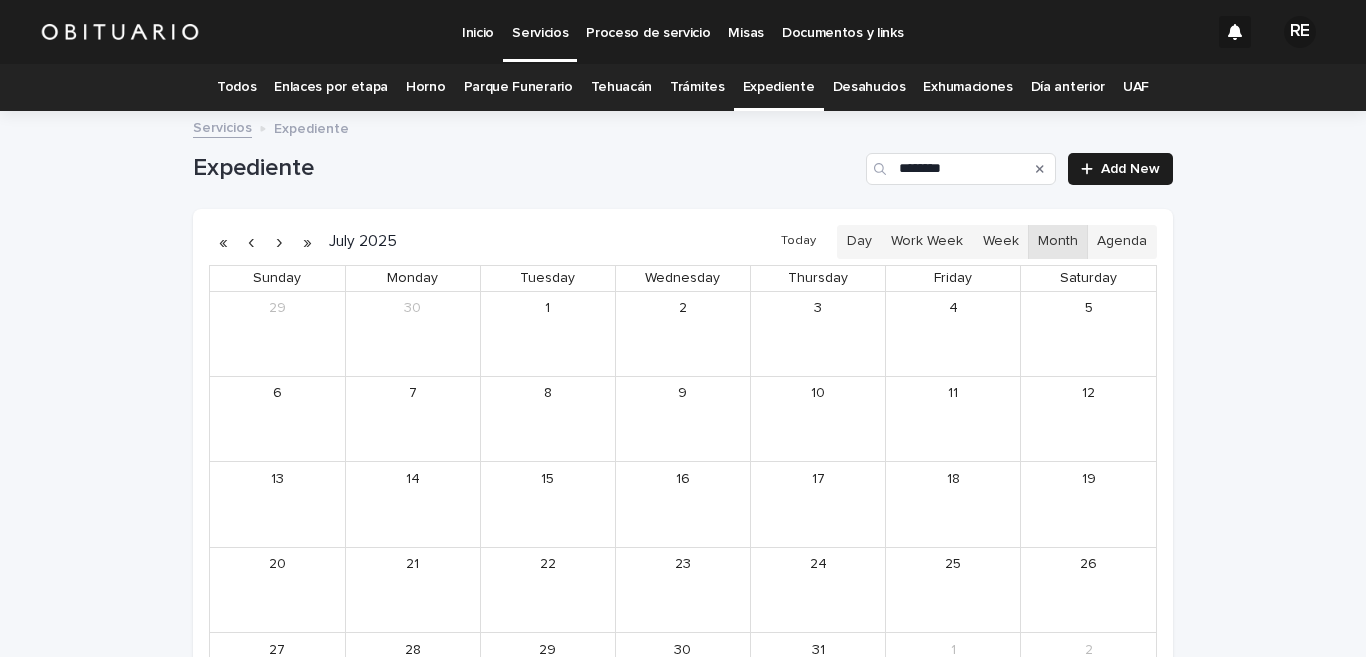 click 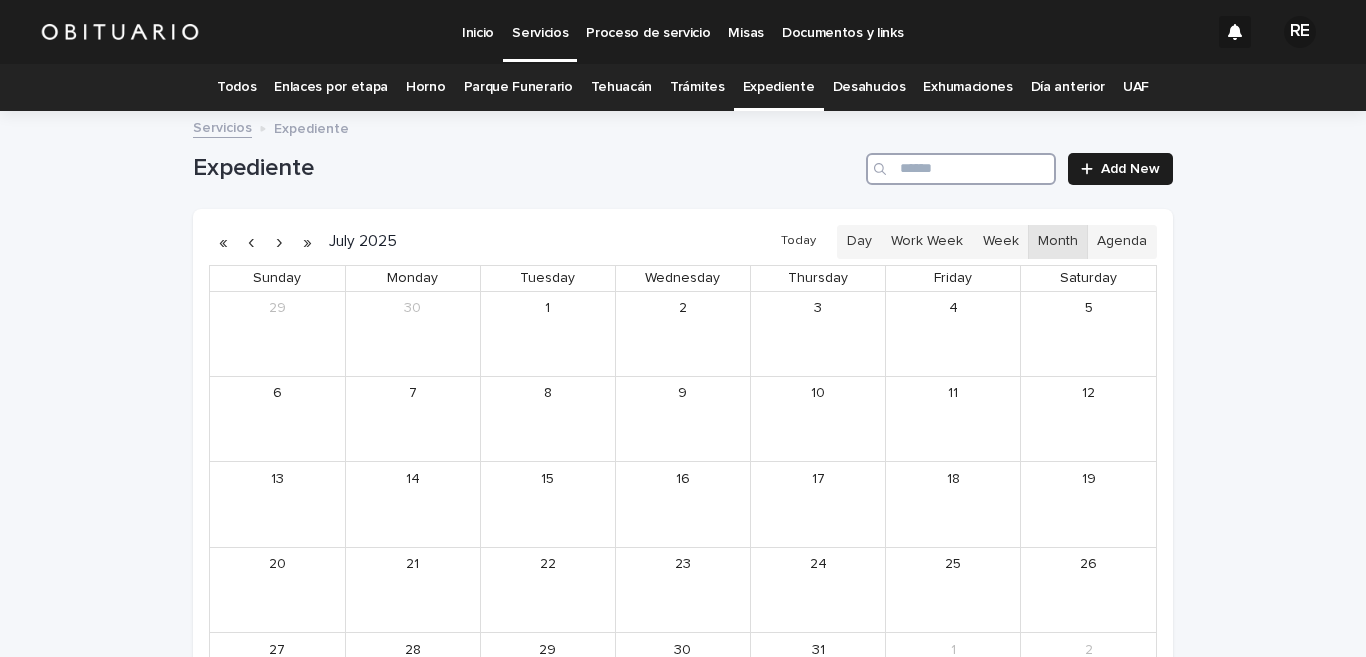 click at bounding box center (961, 169) 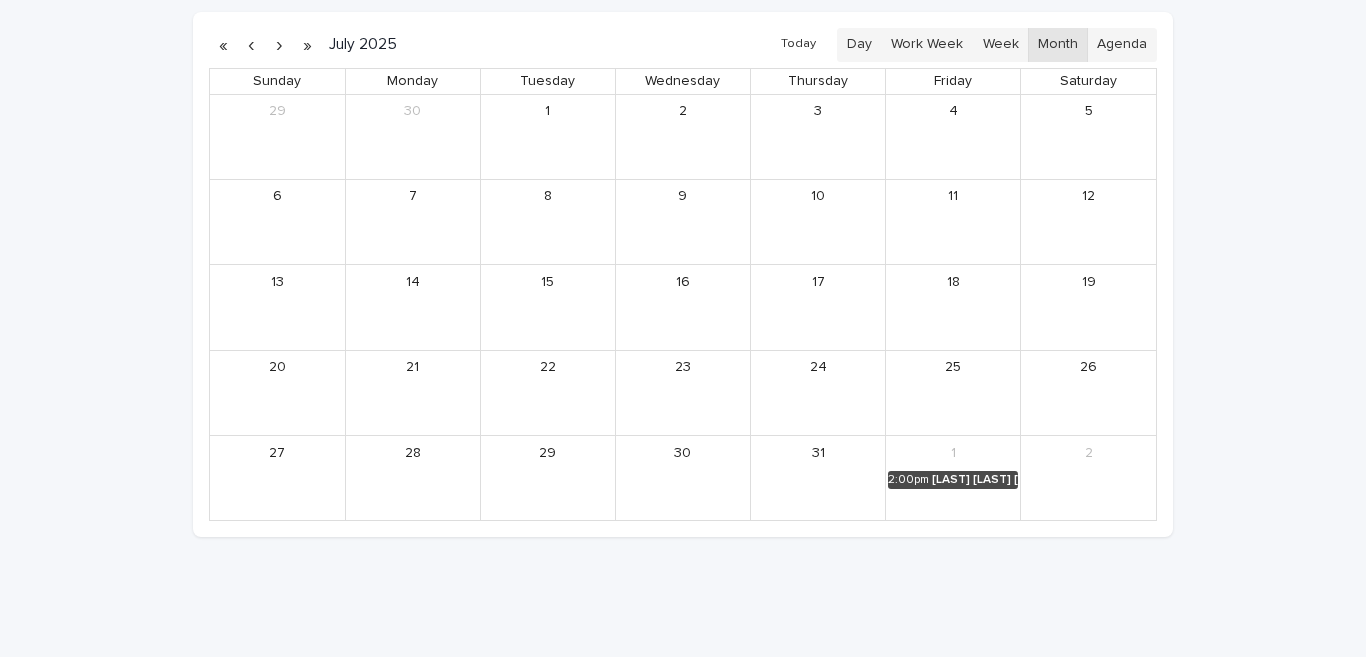scroll, scrollTop: 234, scrollLeft: 0, axis: vertical 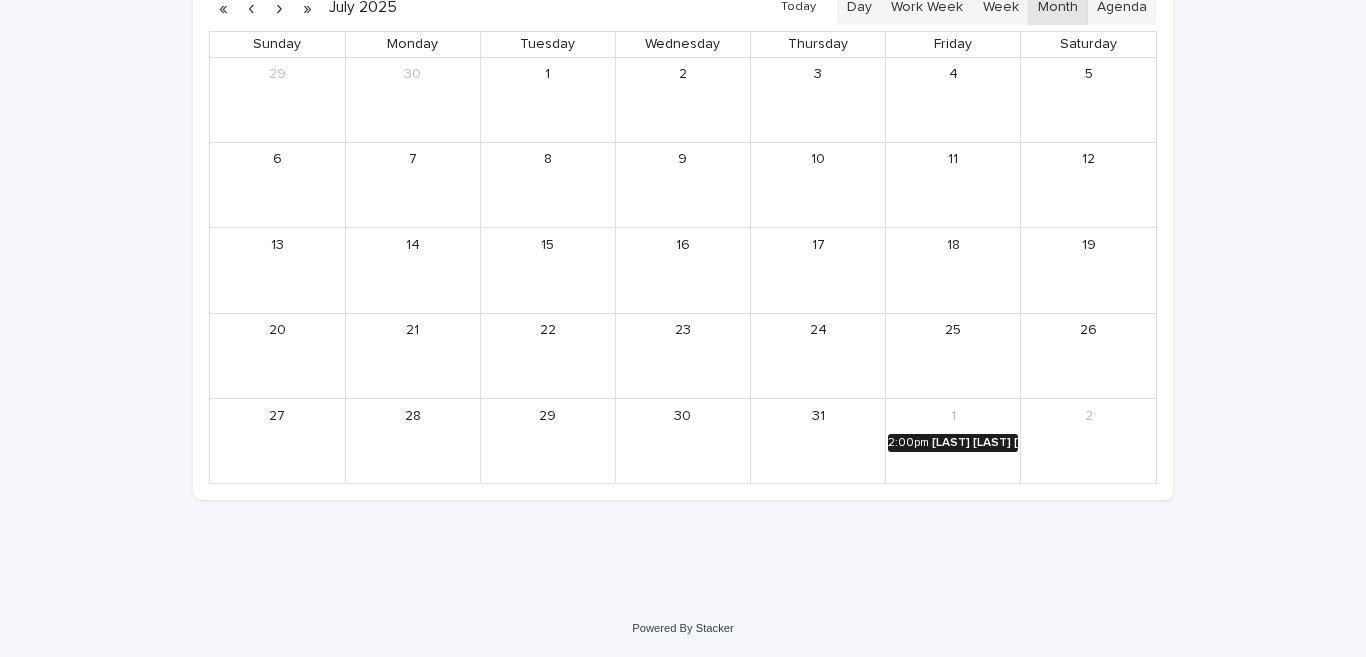 click on "[LAST] [LAST] [FIRST] [FIRST]" at bounding box center (975, 443) 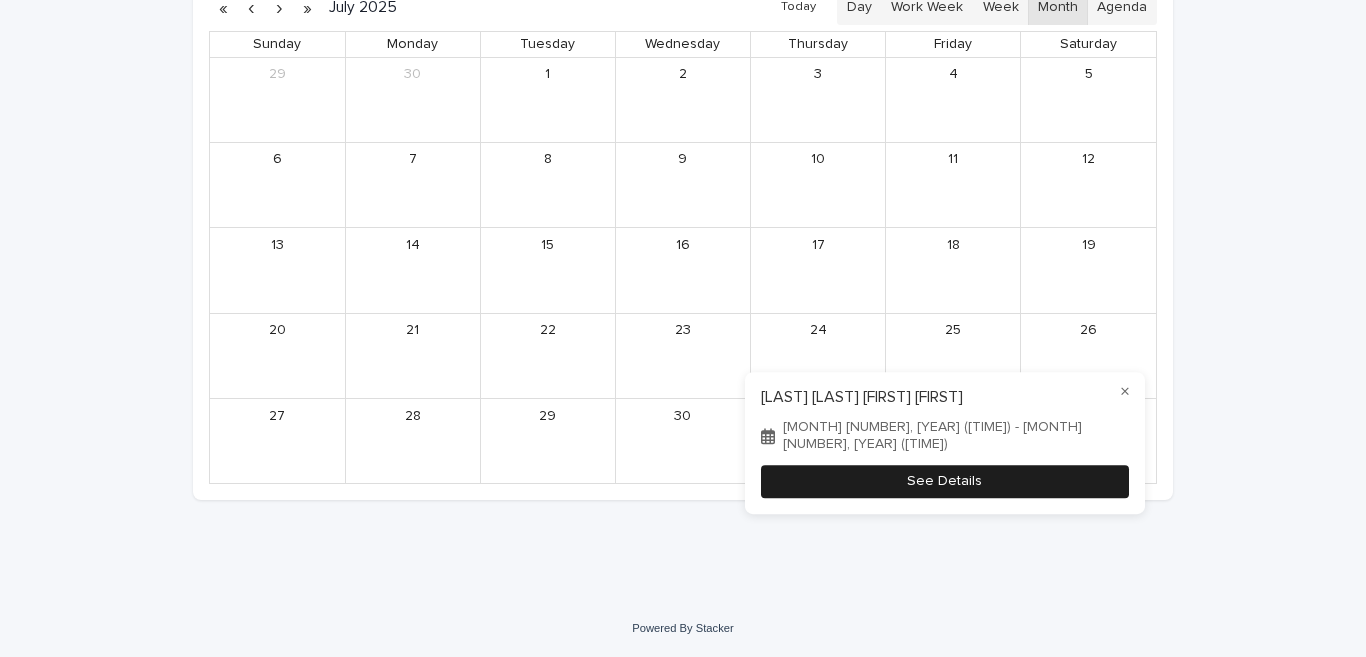 type on "******" 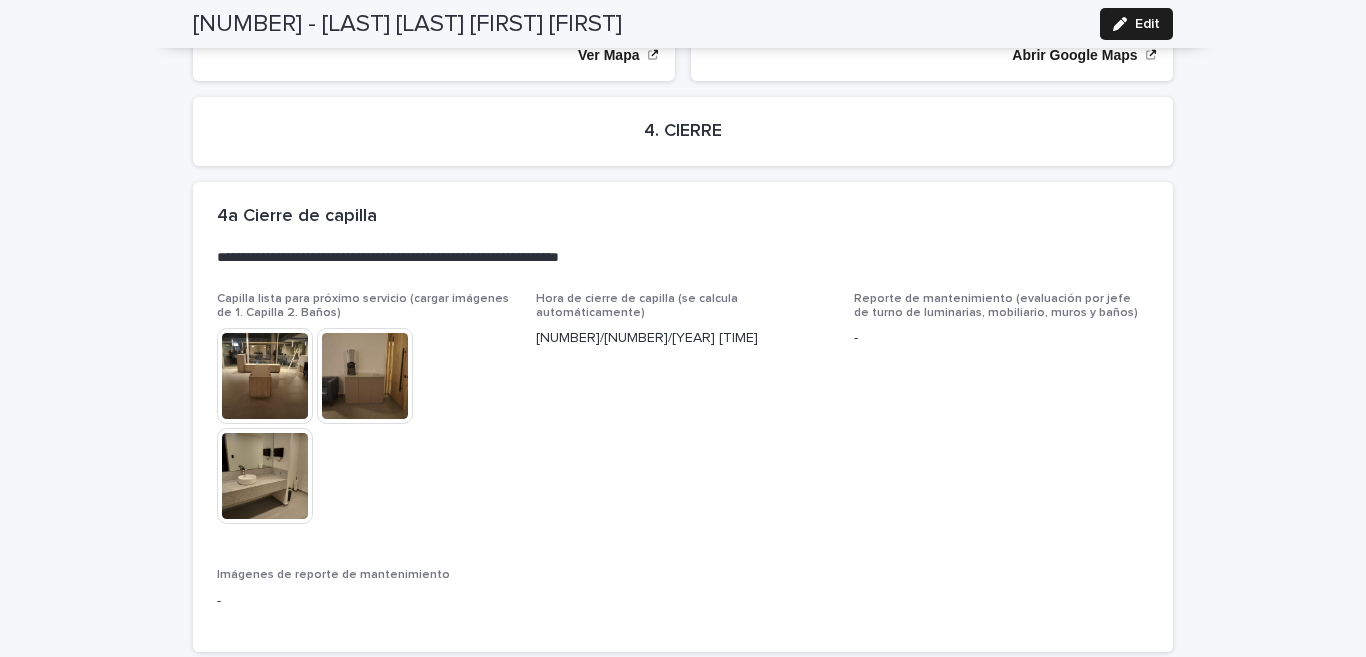 scroll, scrollTop: 4430, scrollLeft: 0, axis: vertical 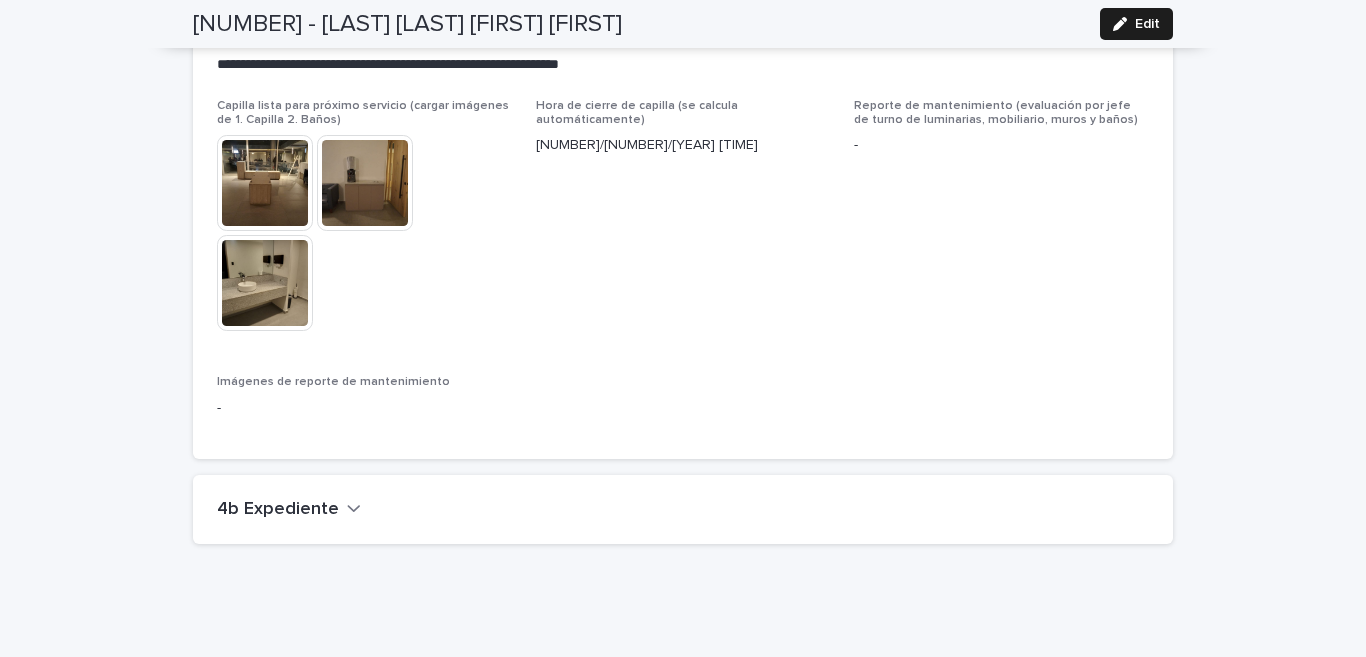 click on "4b Expediente" at bounding box center [289, 510] 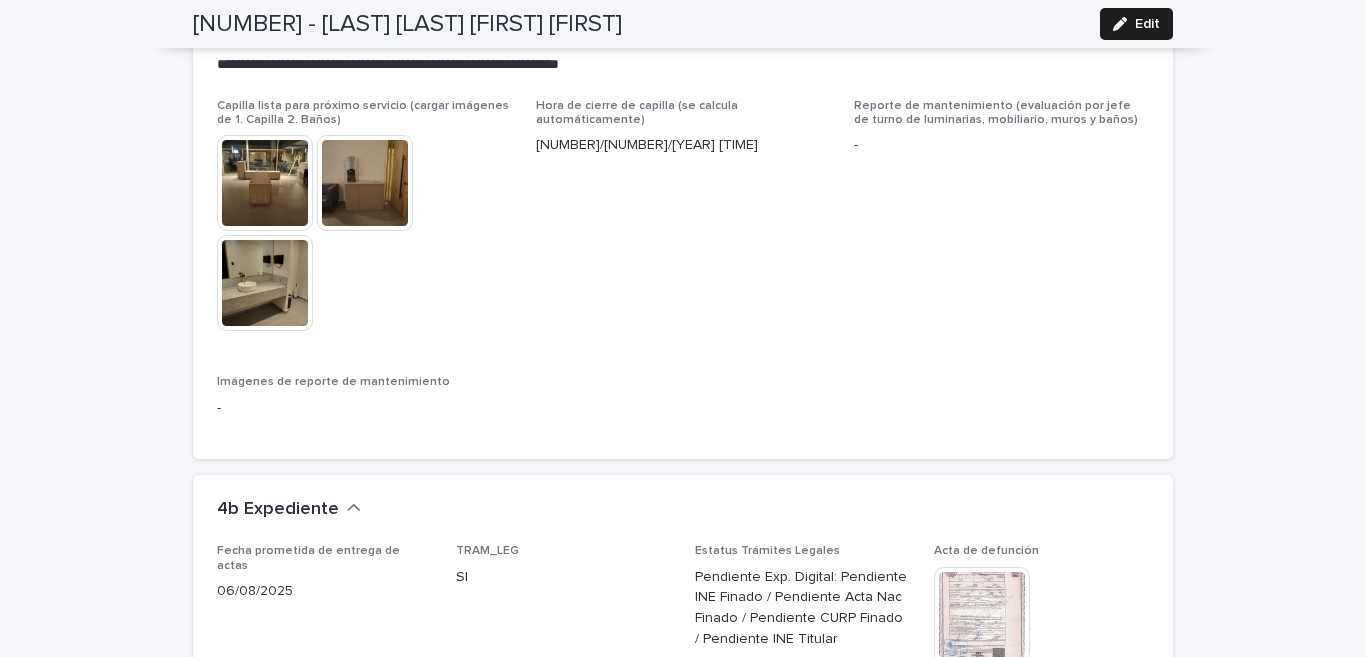 scroll, scrollTop: 4824, scrollLeft: 0, axis: vertical 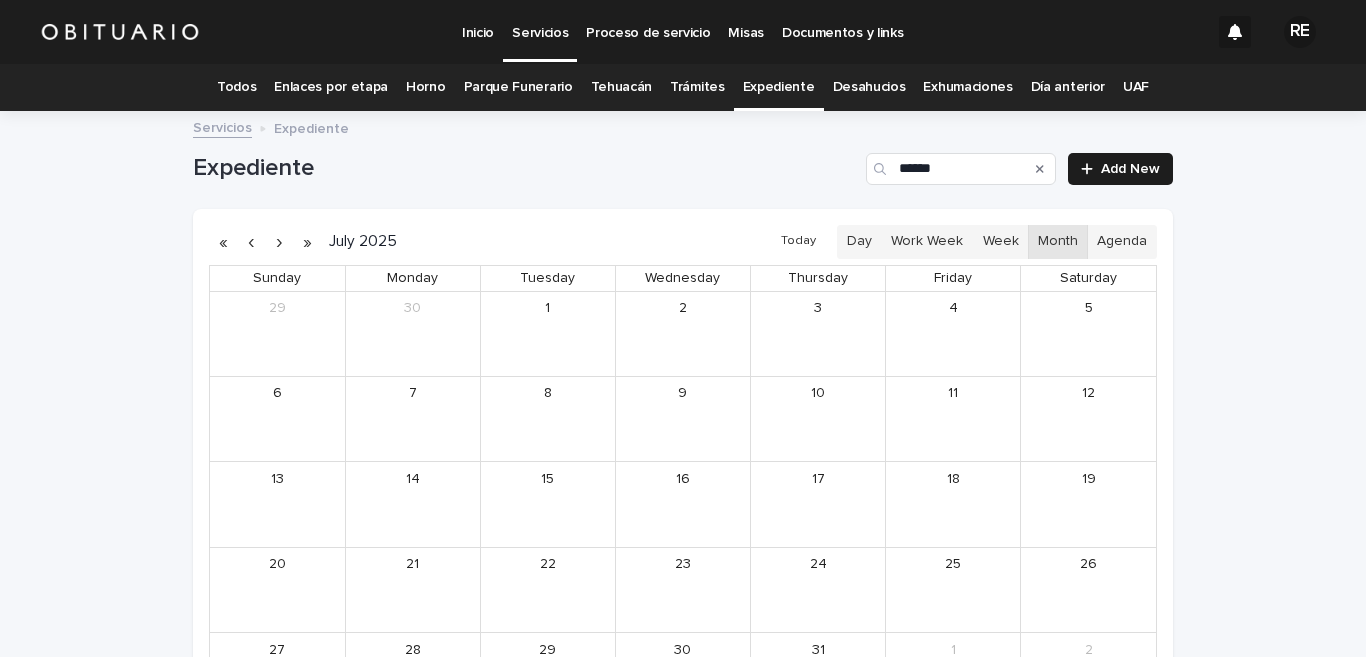click 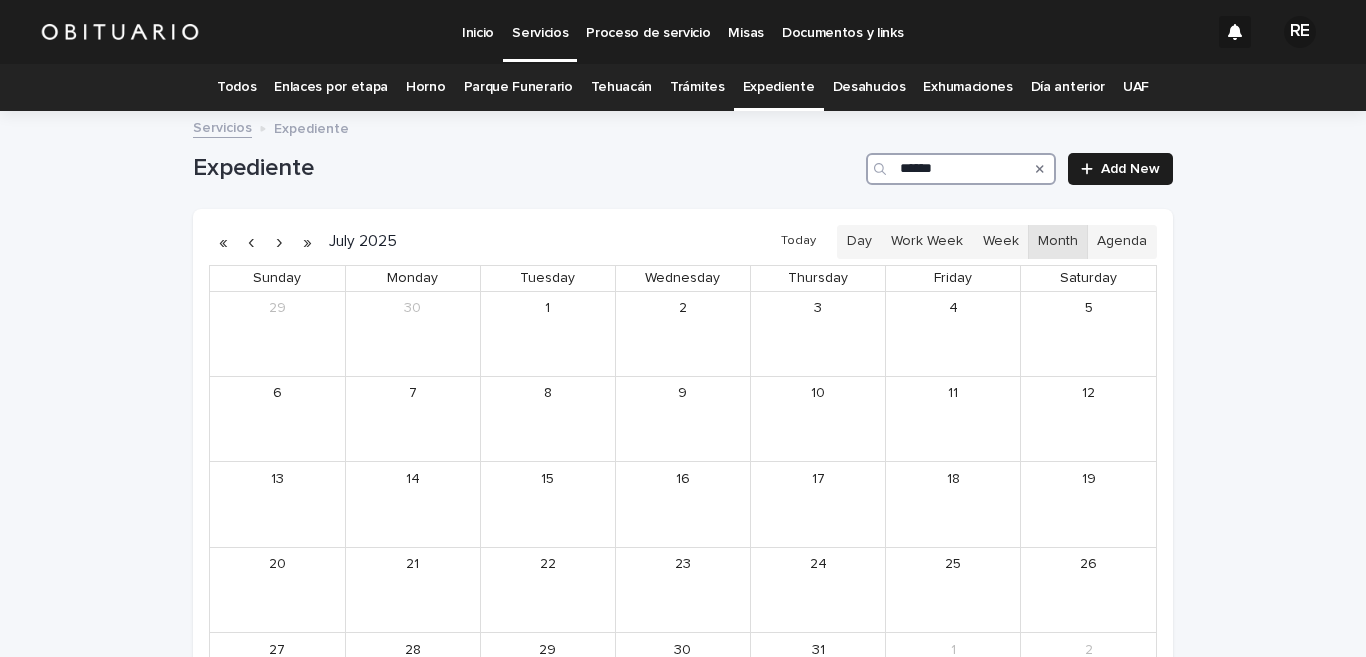 click on "******" at bounding box center [961, 169] 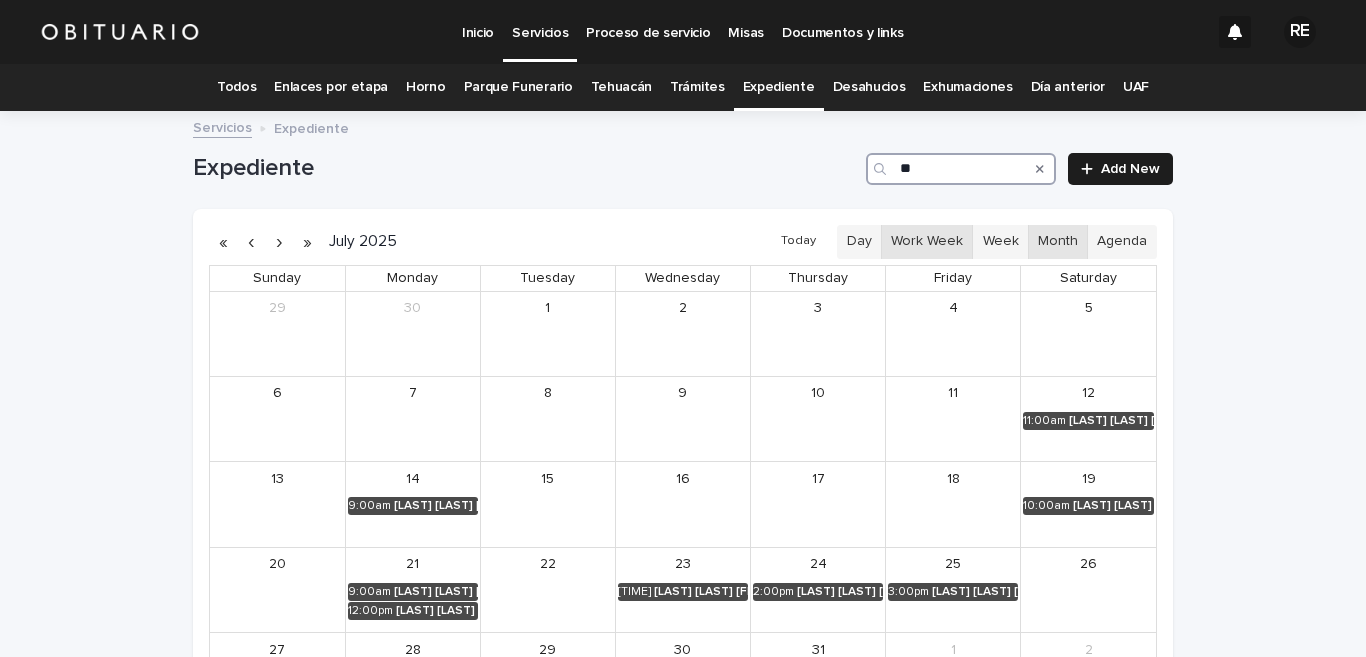 type on "*" 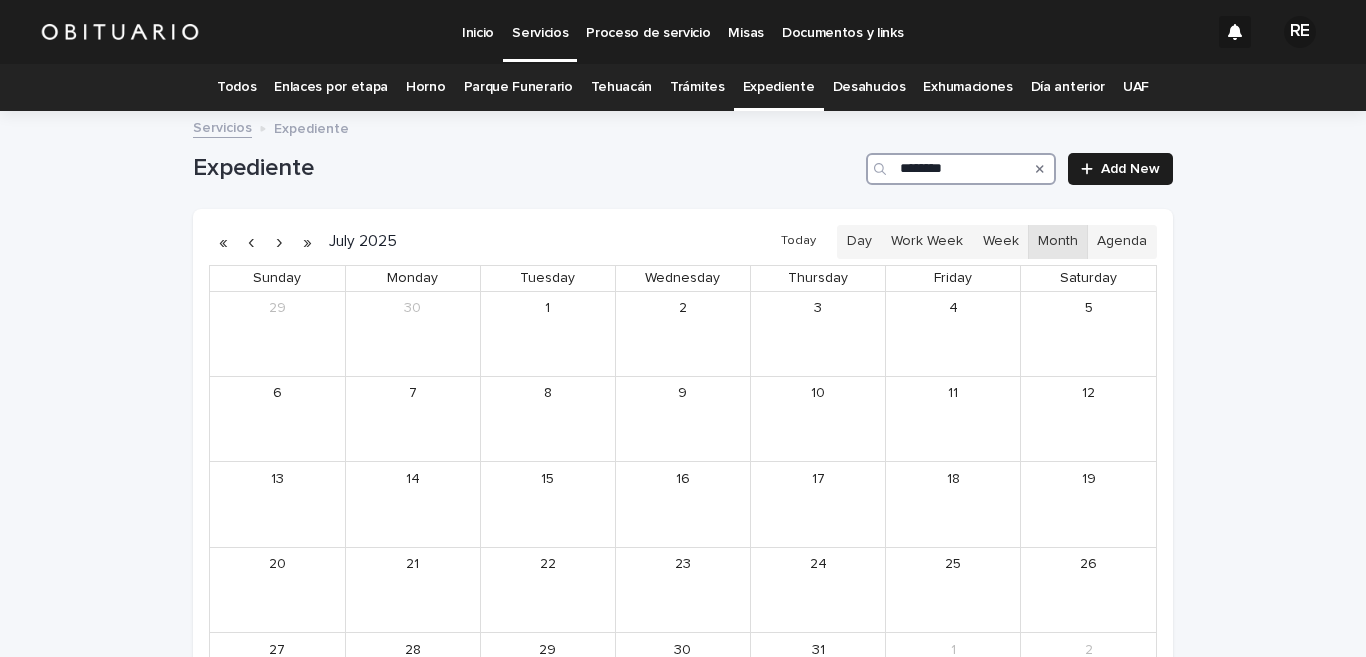scroll, scrollTop: 234, scrollLeft: 0, axis: vertical 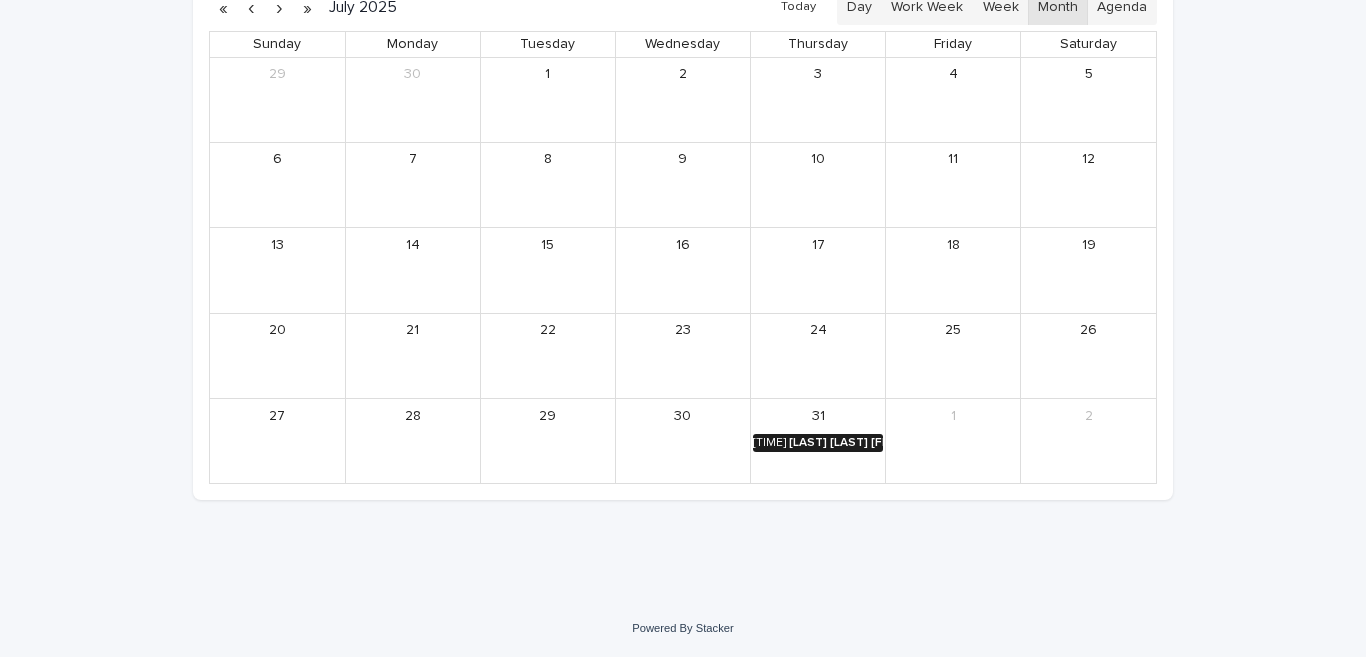 click on "[LAST] [LAST] [FIRST] [FIRST]" at bounding box center [836, 443] 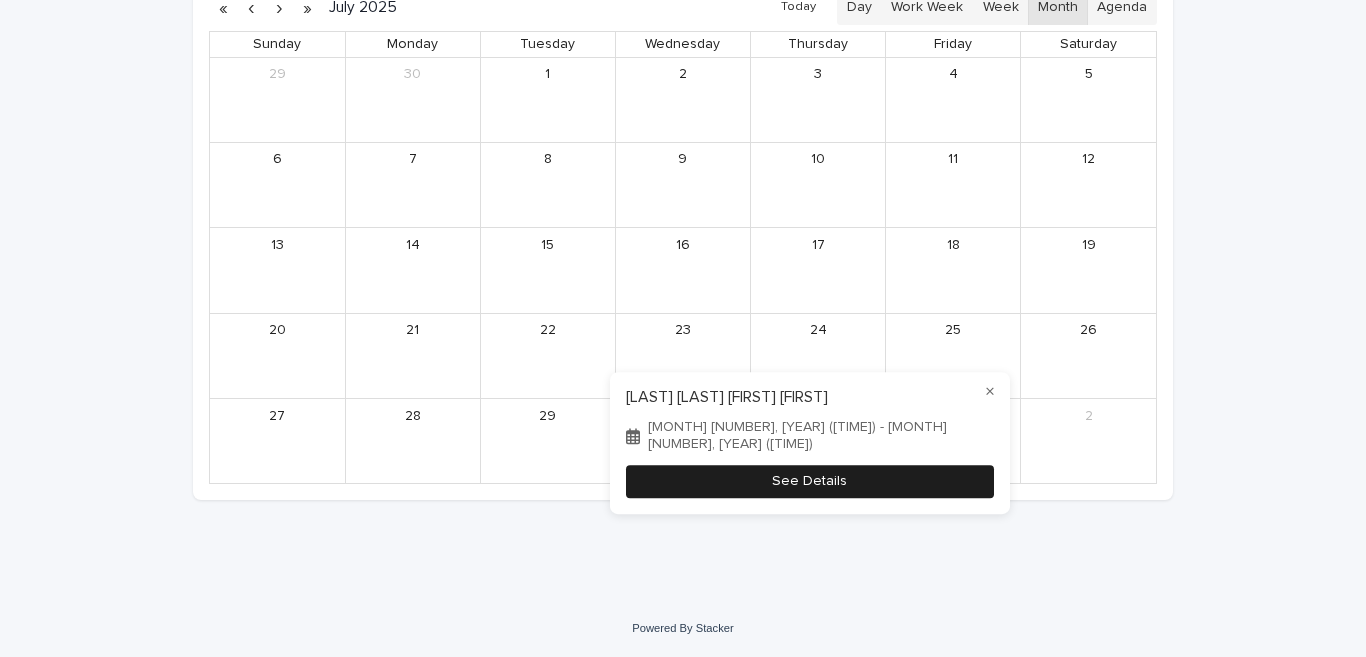 type on "********" 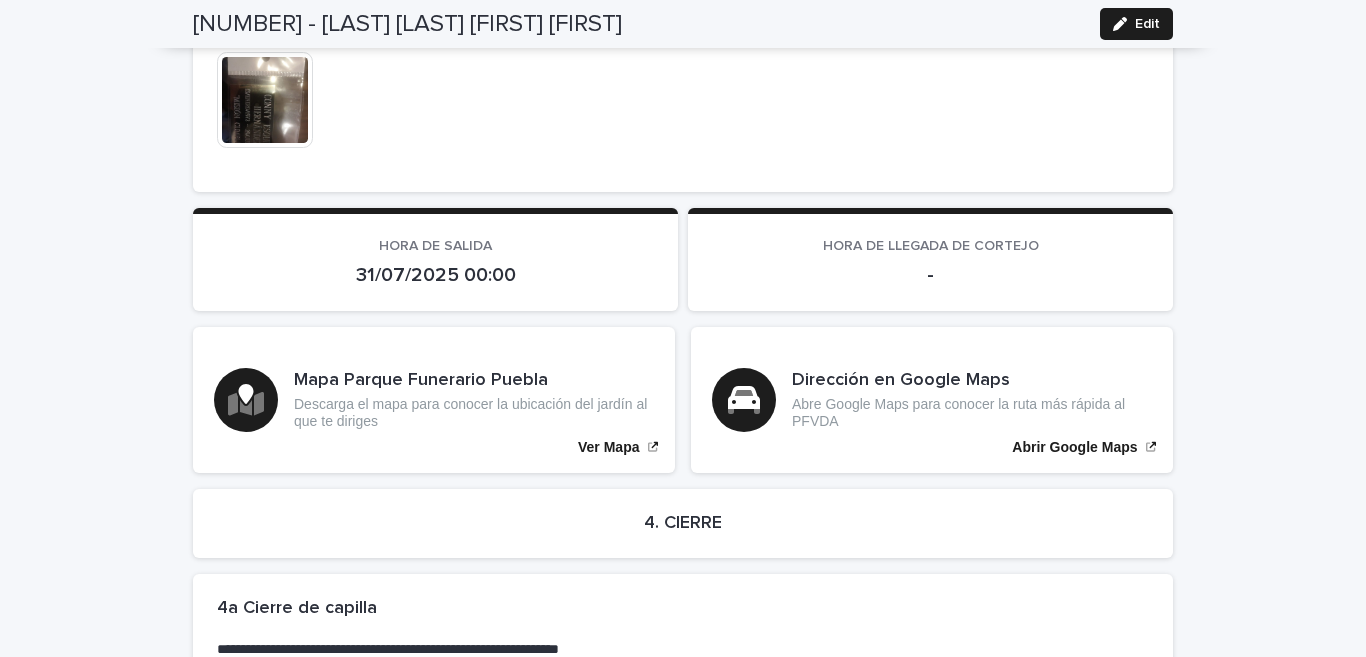 scroll, scrollTop: 4844, scrollLeft: 0, axis: vertical 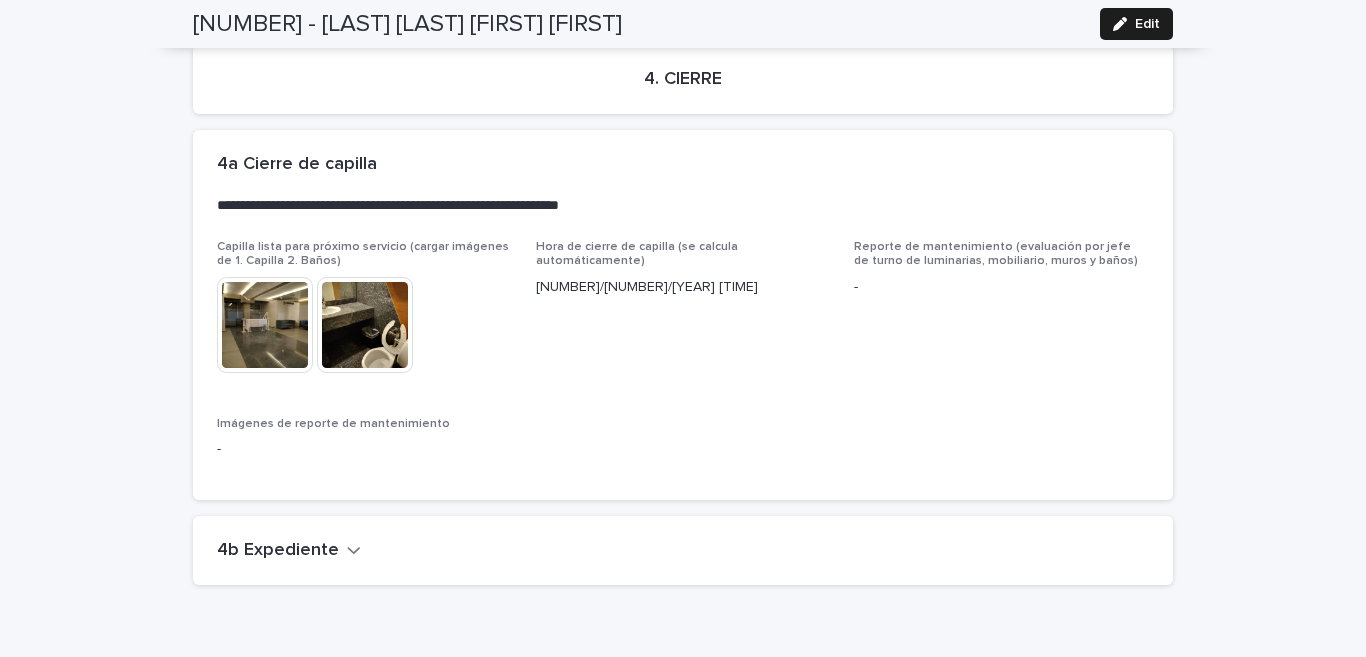 click on "4b Expediente" at bounding box center [278, 551] 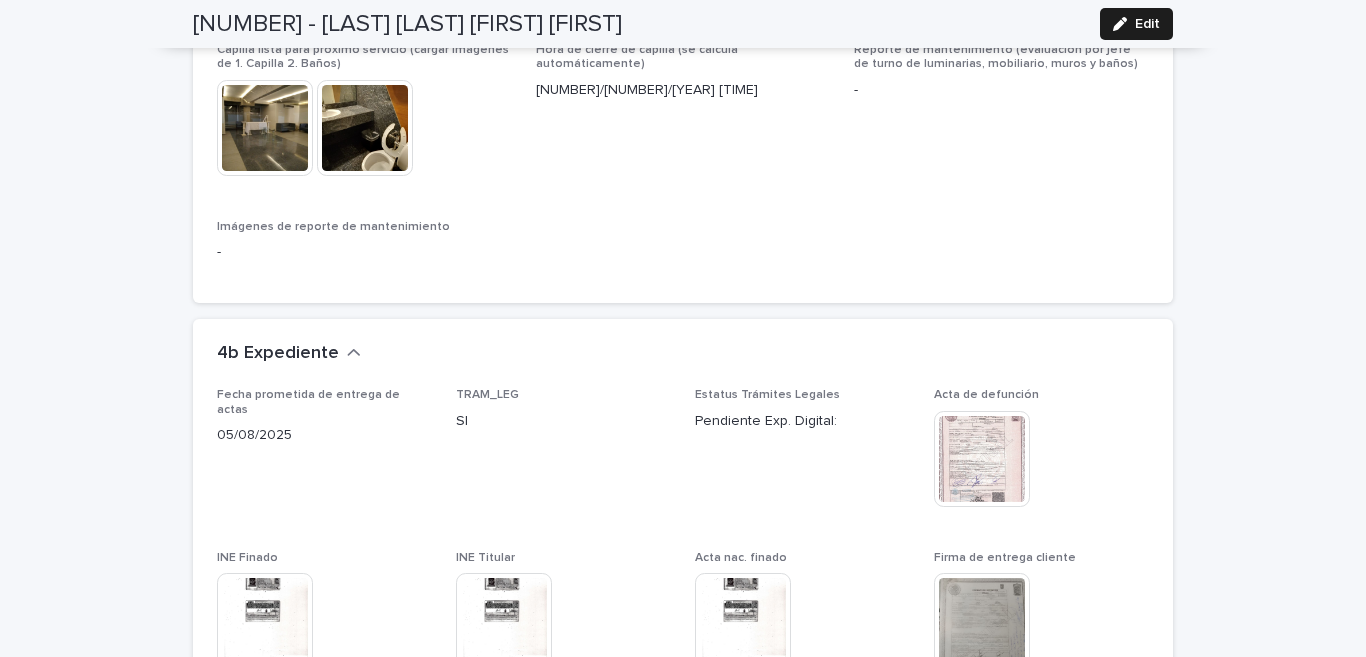 scroll, scrollTop: 5336, scrollLeft: 0, axis: vertical 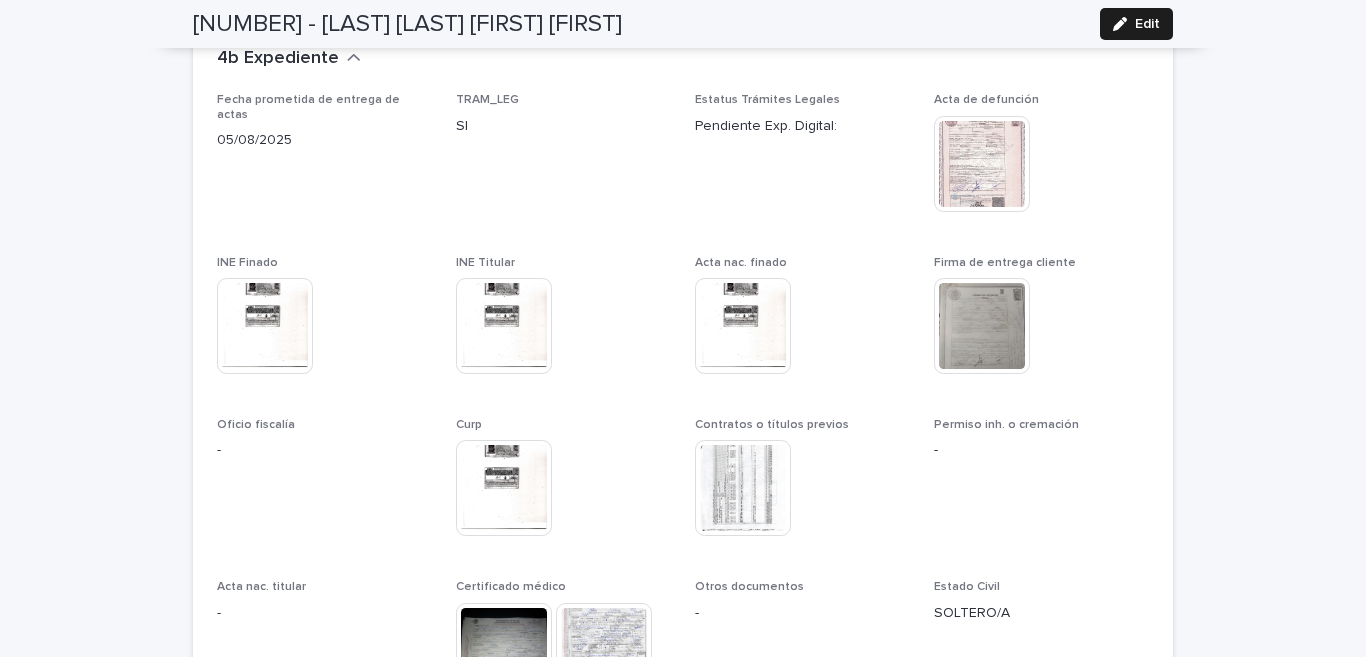 click at bounding box center (982, 326) 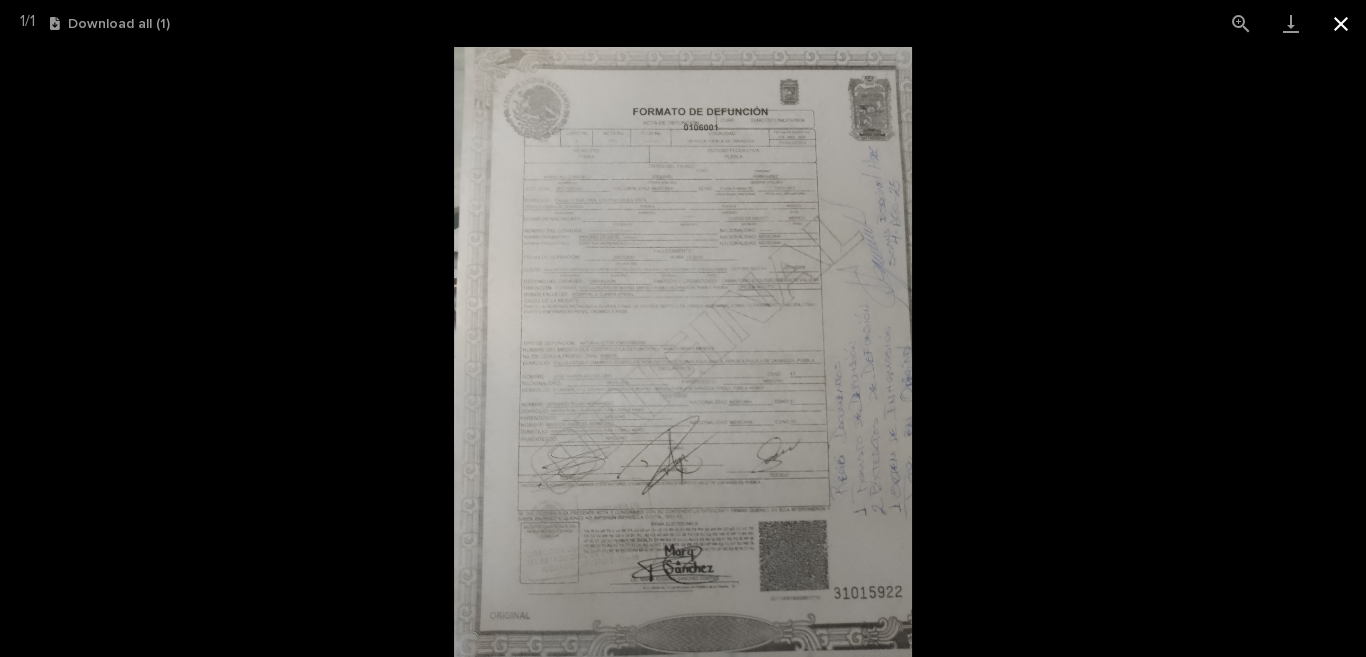 click at bounding box center (1341, 23) 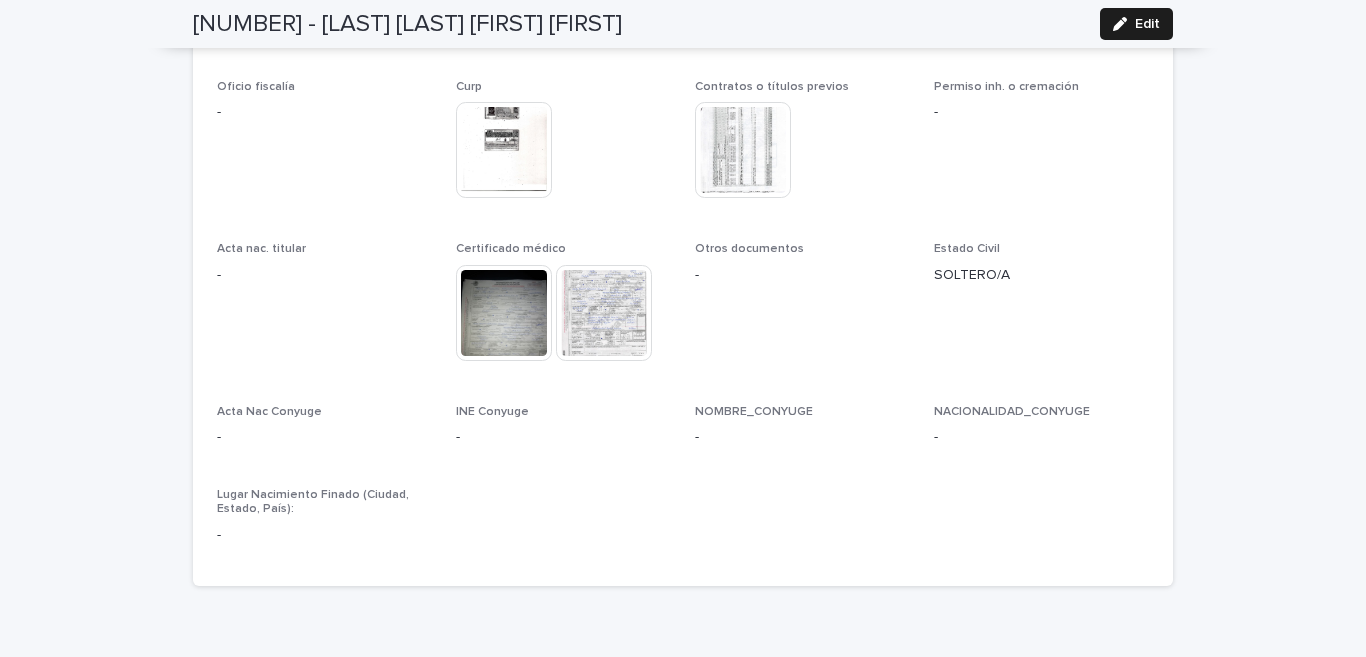 scroll, scrollTop: 5575, scrollLeft: 0, axis: vertical 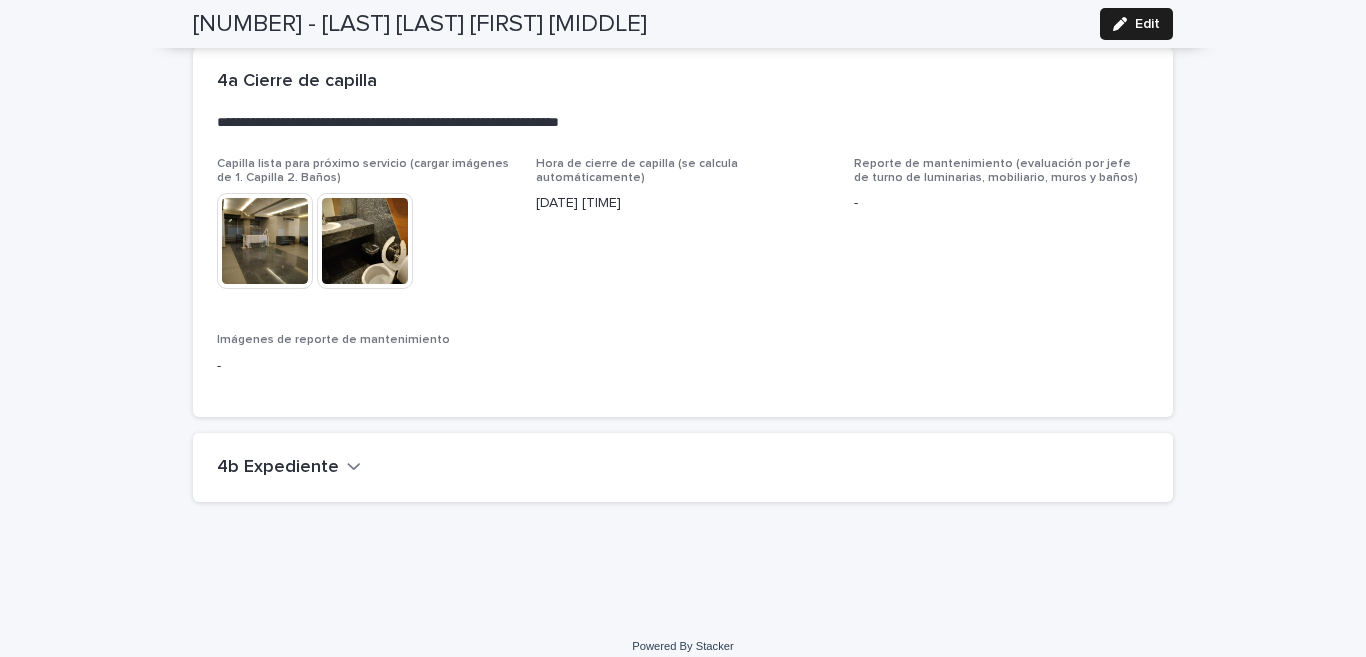 click on "4b Expediente" at bounding box center [683, 468] 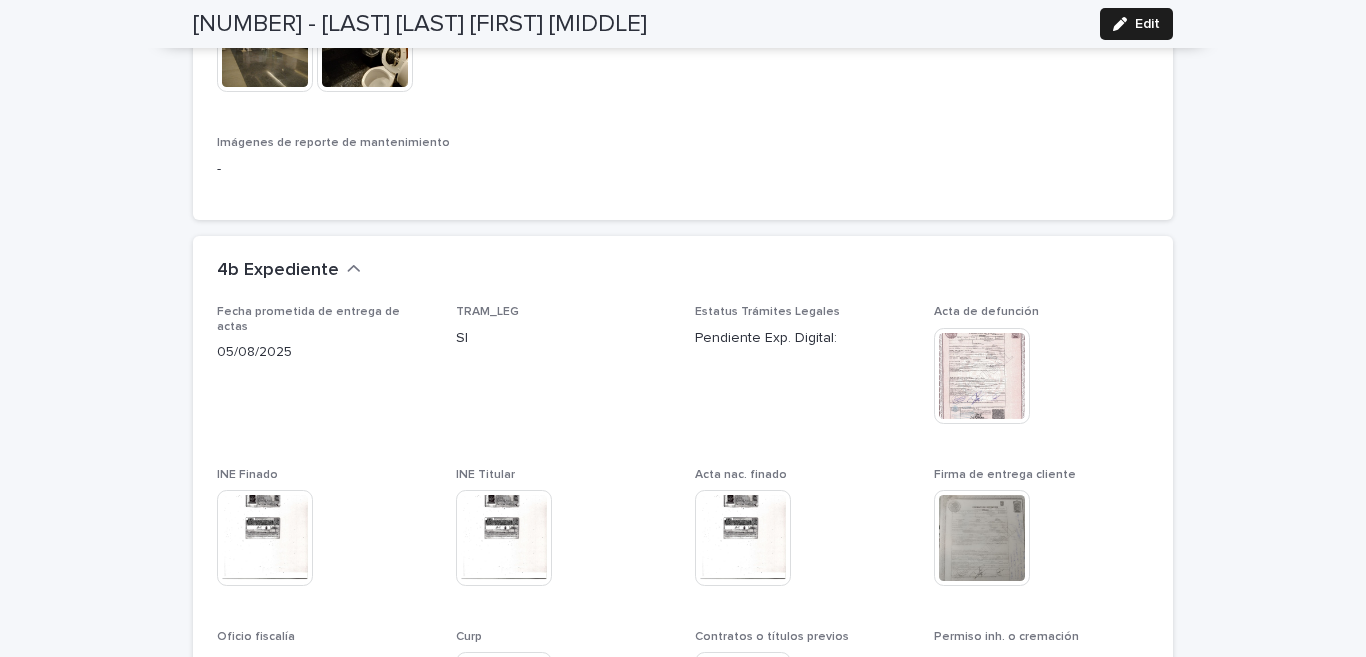 scroll, scrollTop: 5139, scrollLeft: 0, axis: vertical 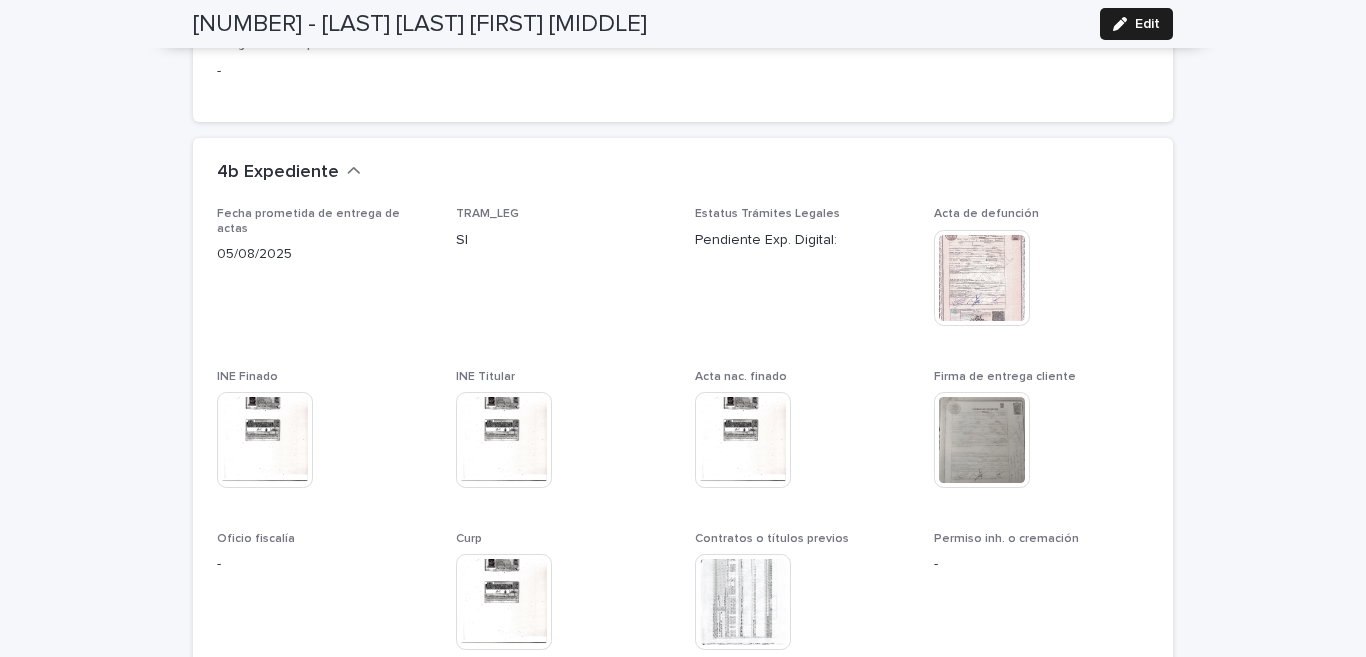 click at bounding box center (982, 440) 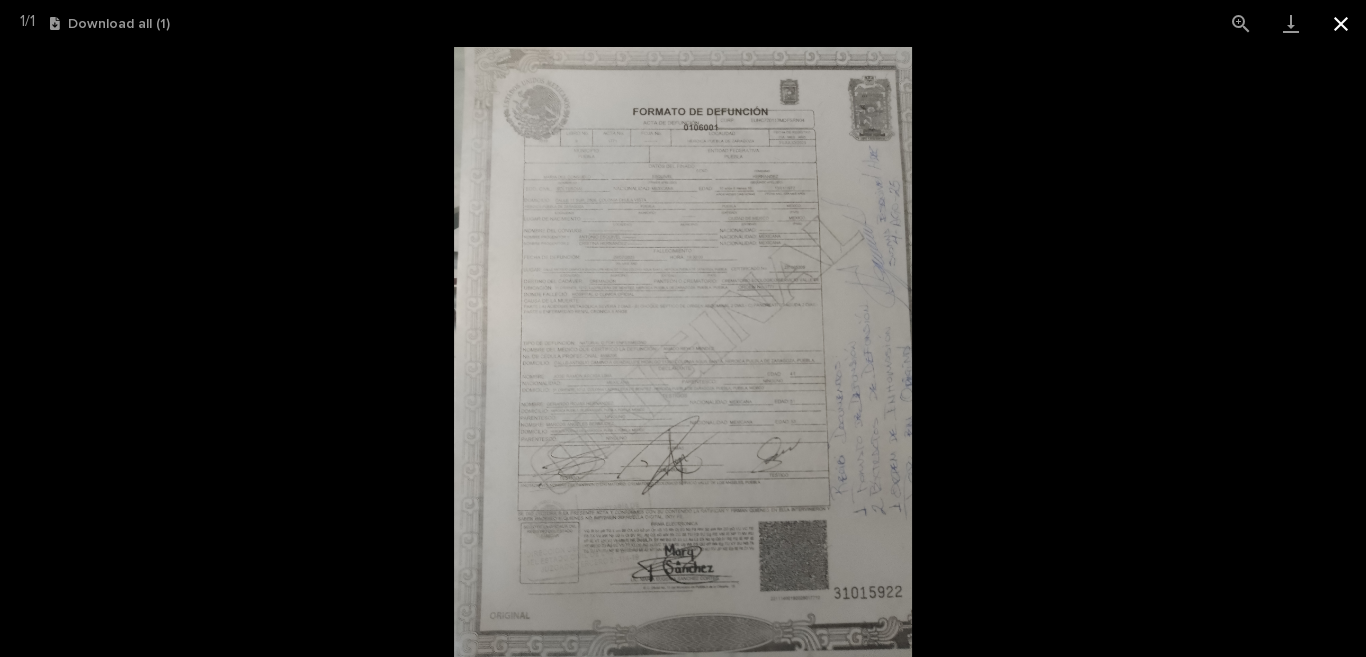 click at bounding box center [1341, 23] 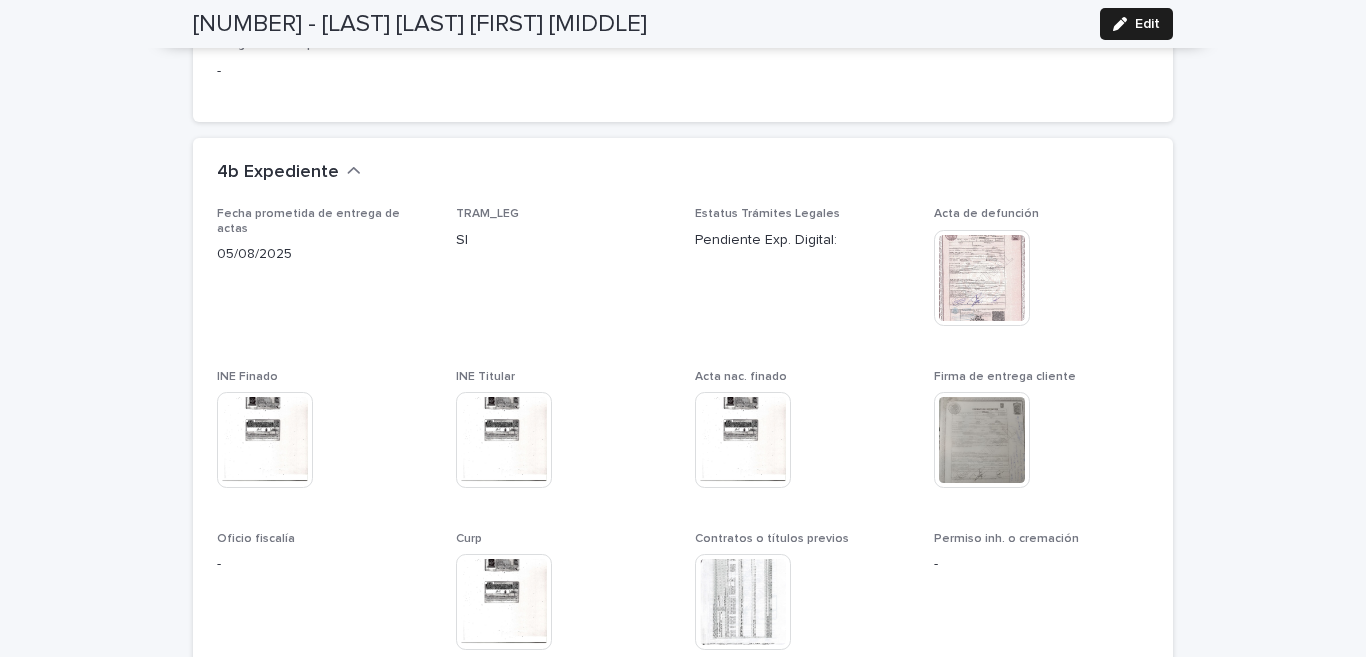 scroll, scrollTop: 5336, scrollLeft: 0, axis: vertical 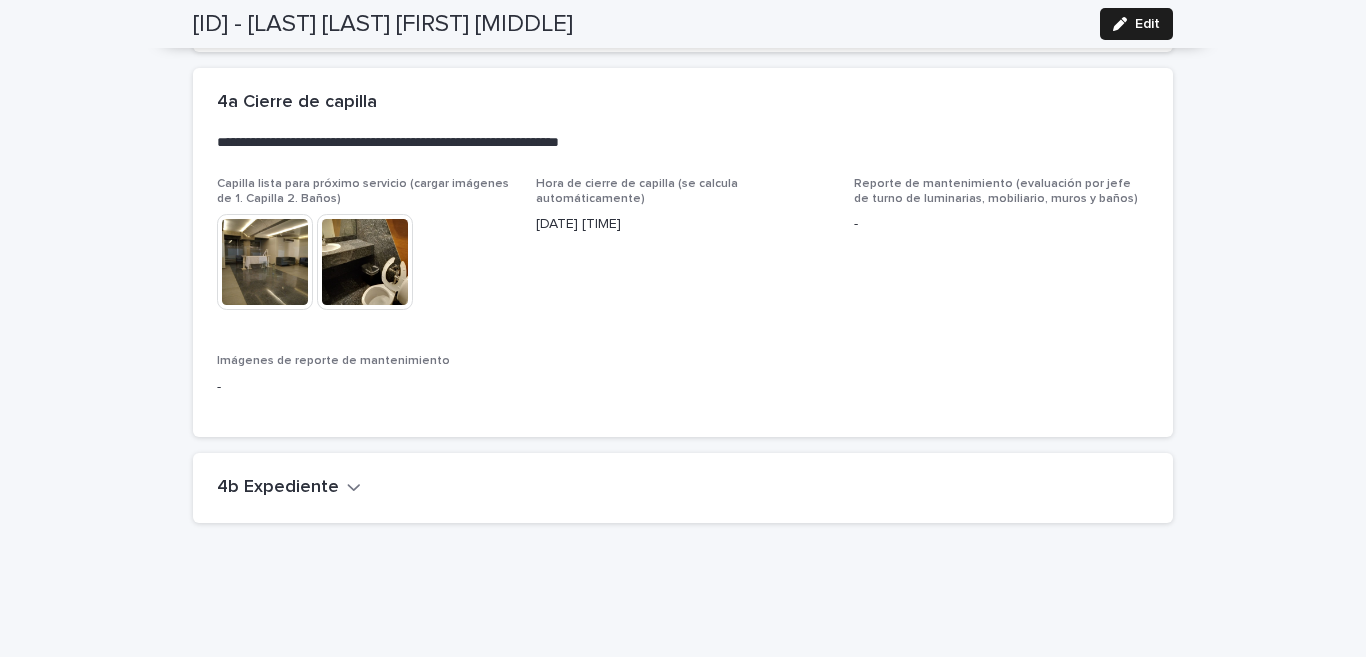 click on "4b Expediente" at bounding box center [278, 488] 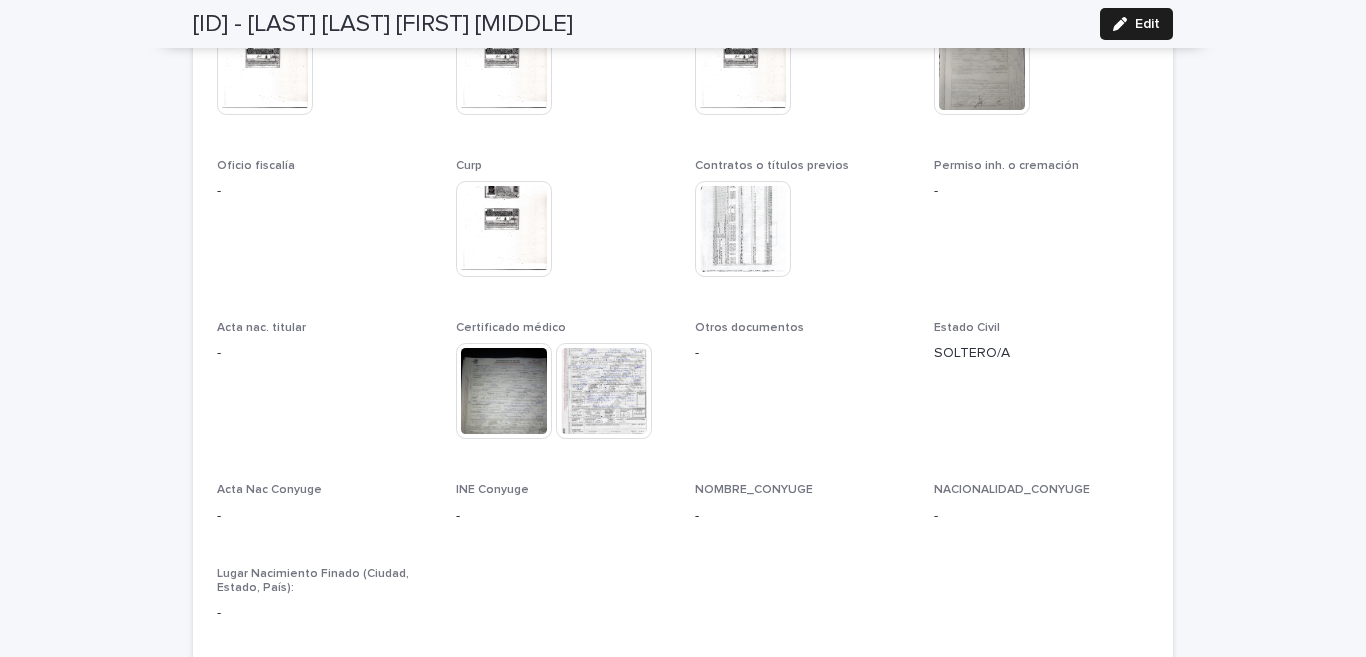 scroll, scrollTop: 5336, scrollLeft: 0, axis: vertical 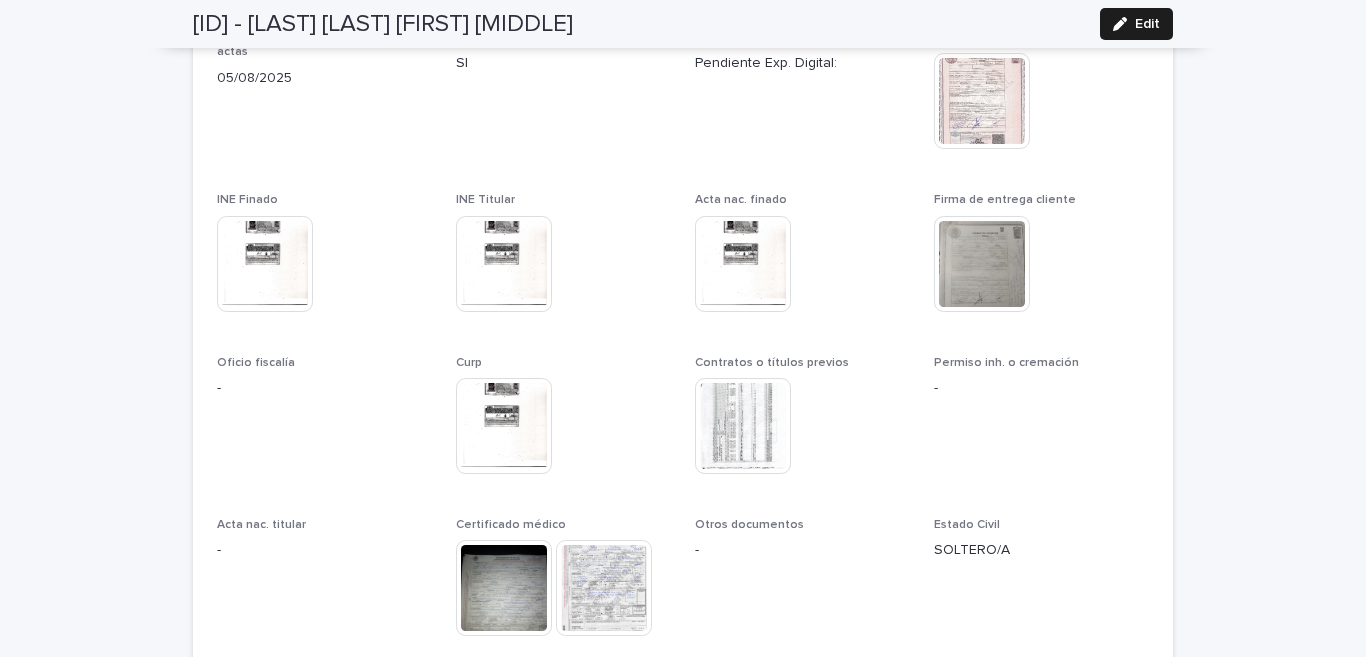 click at bounding box center (982, 264) 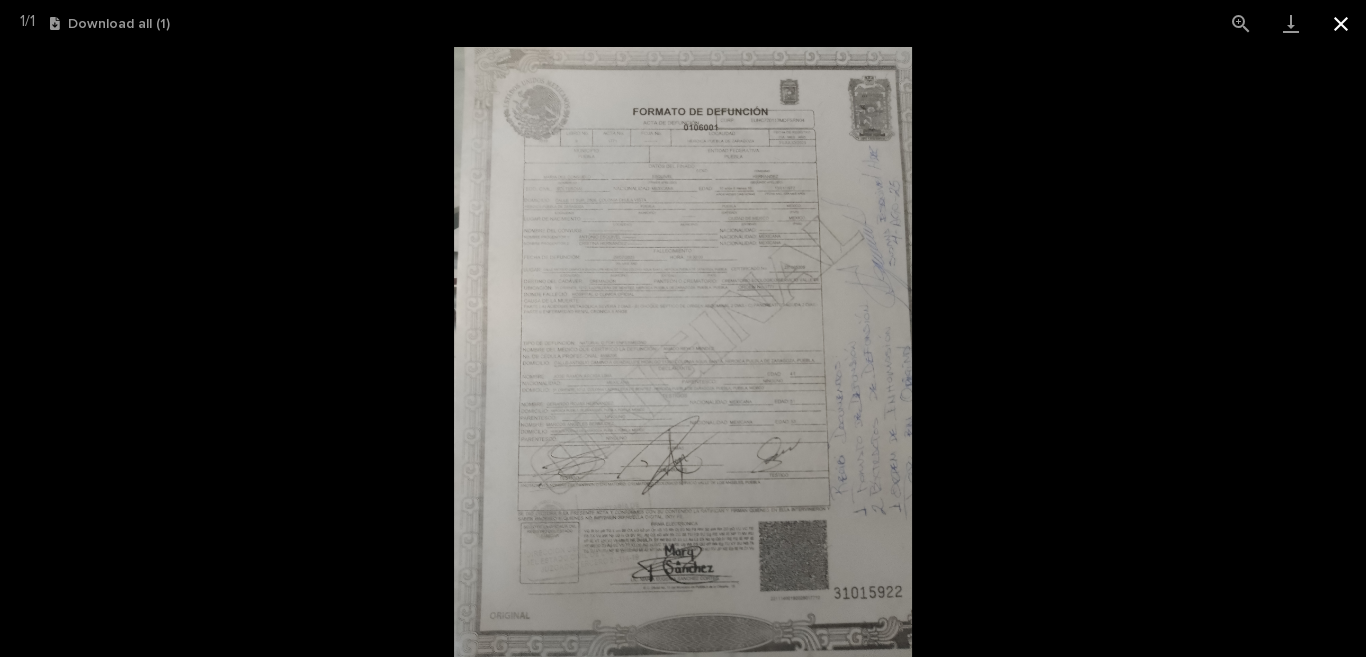 click at bounding box center (1341, 23) 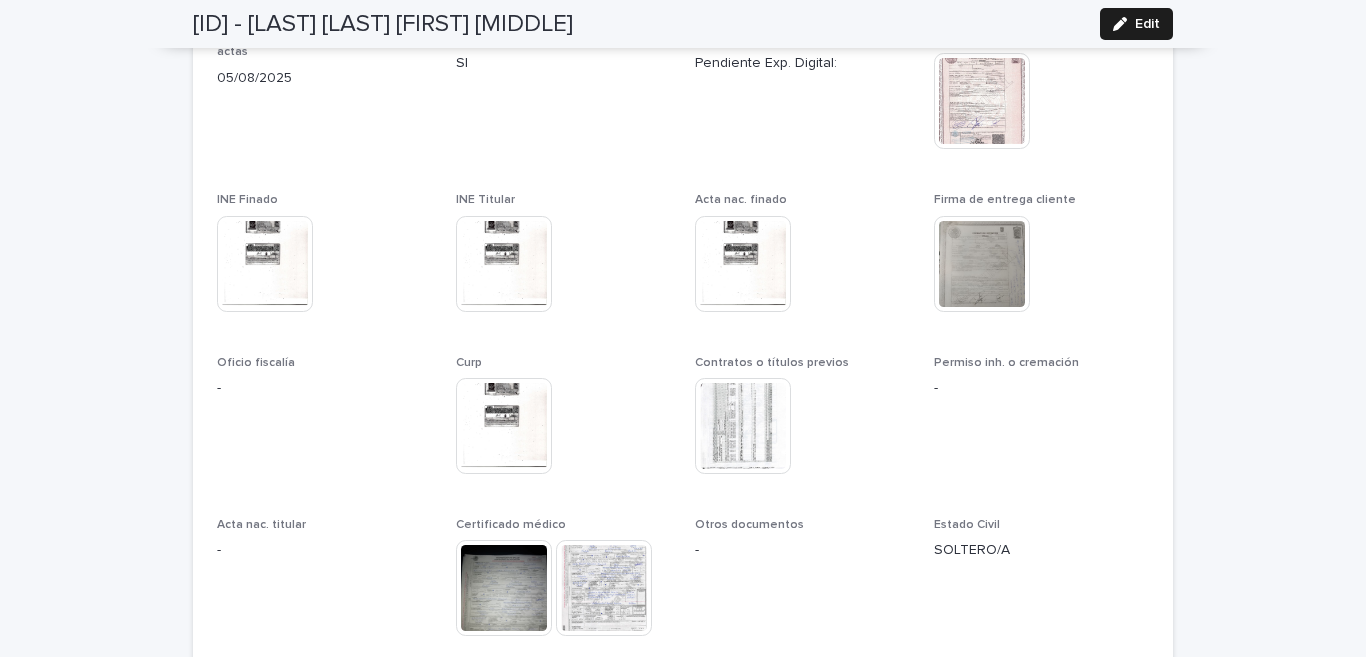 click at bounding box center [604, 588] 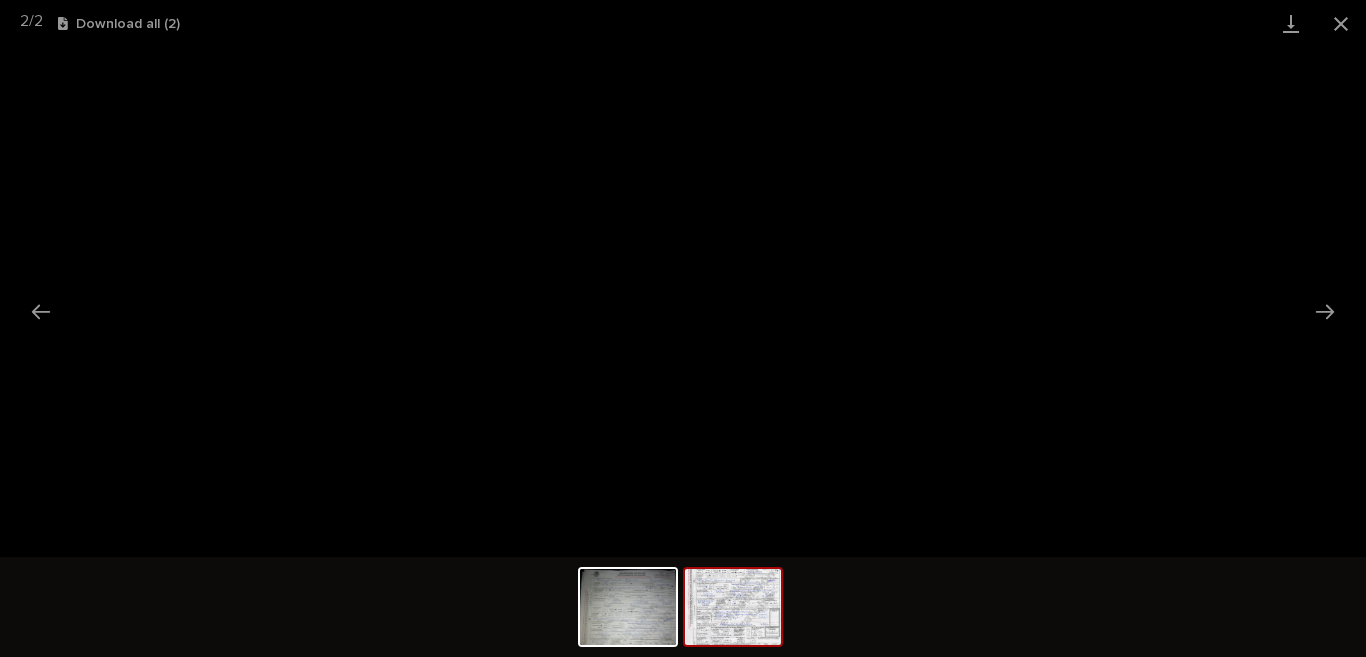 click at bounding box center (733, 607) 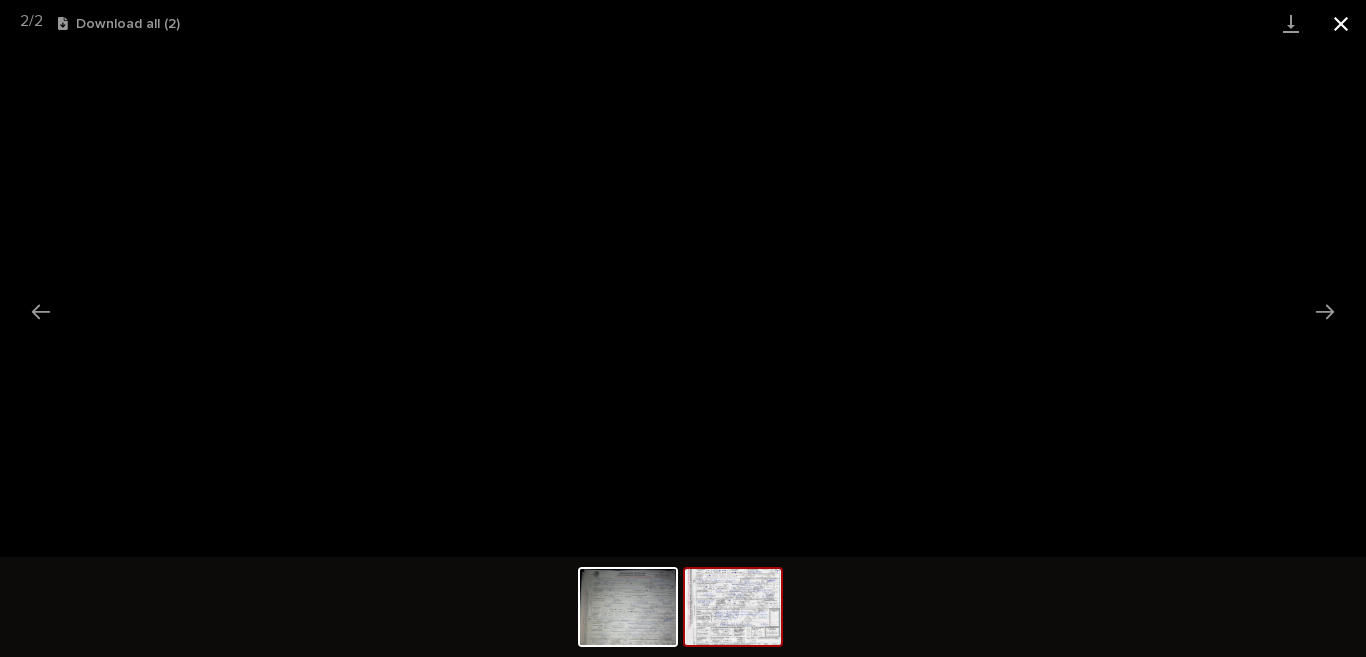 click at bounding box center [1341, 23] 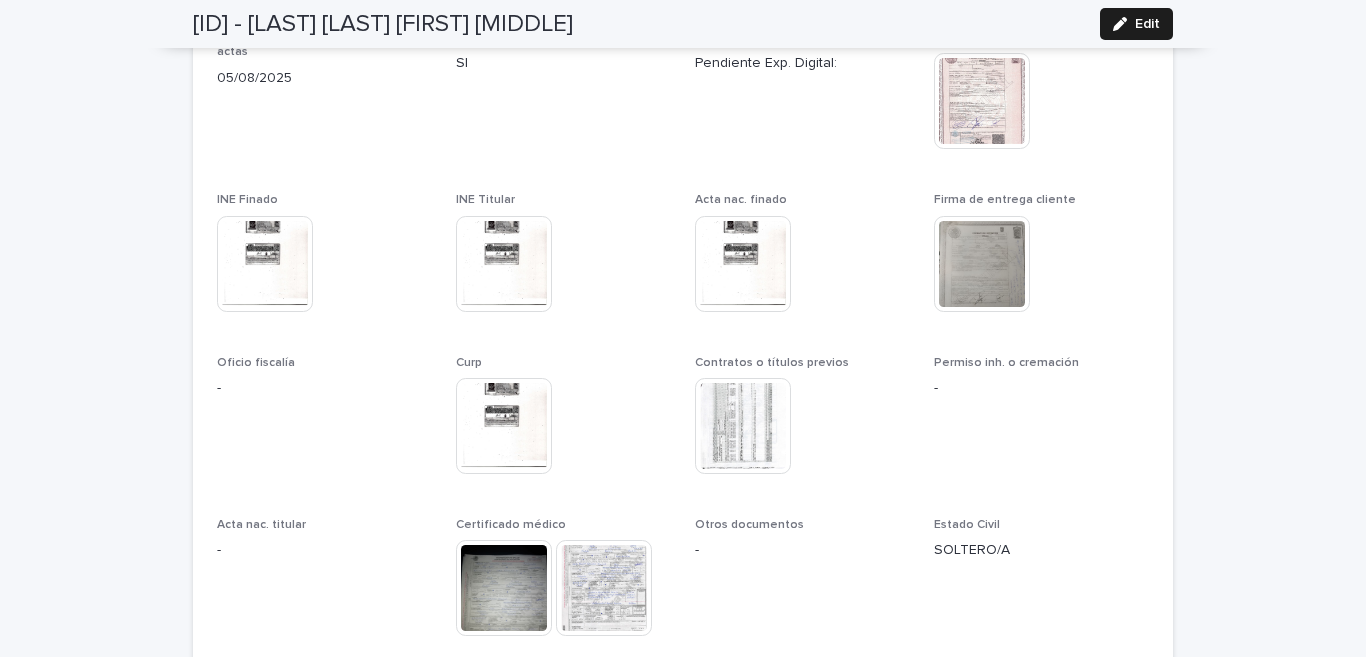 click at bounding box center (504, 588) 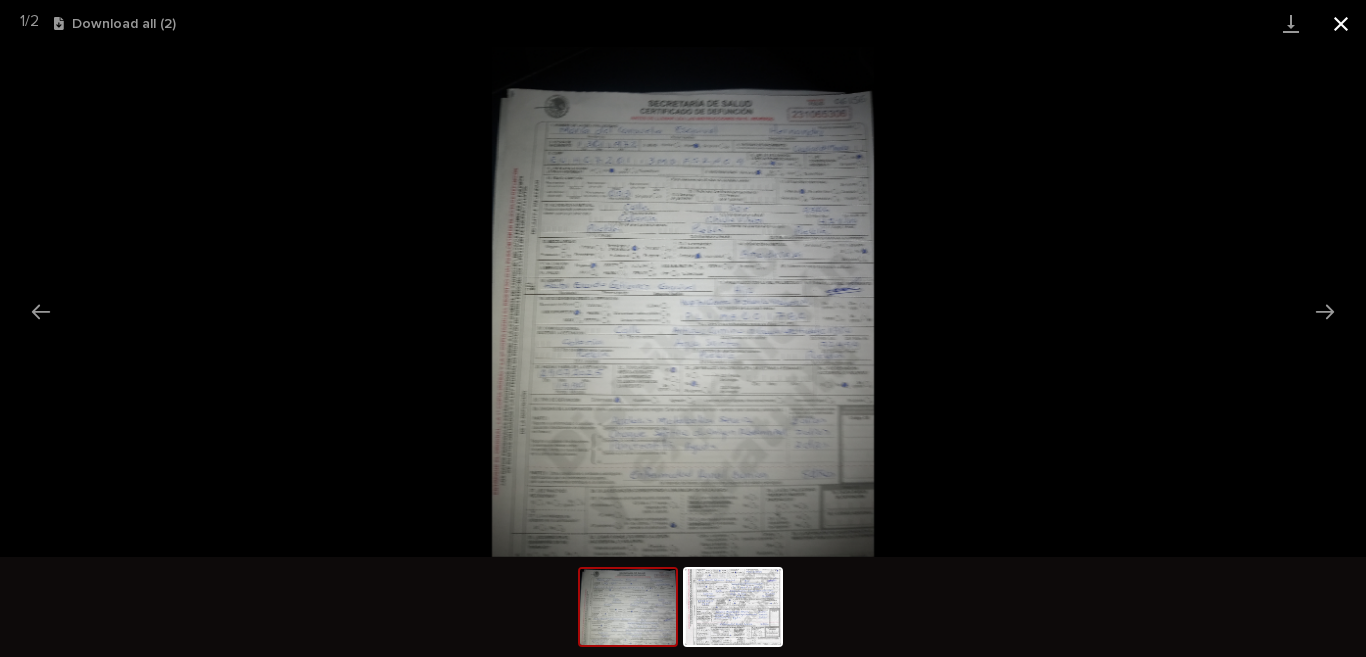 click at bounding box center (1341, 23) 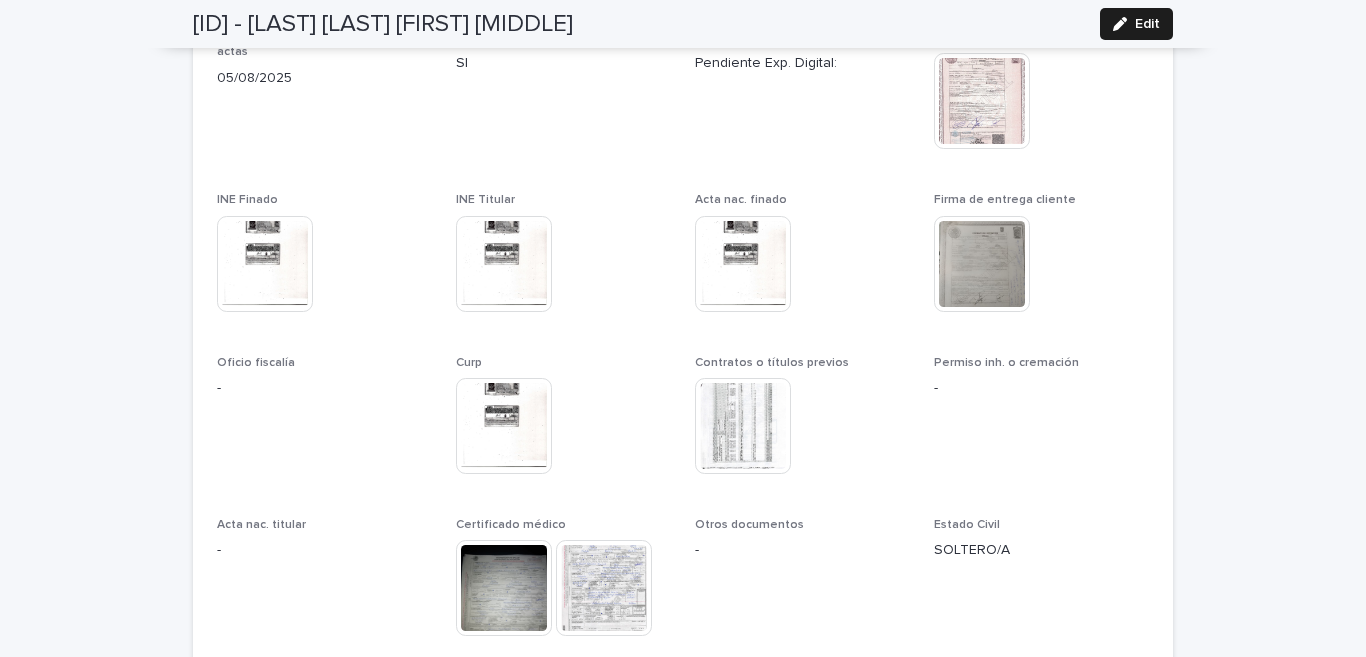 click at bounding box center [982, 264] 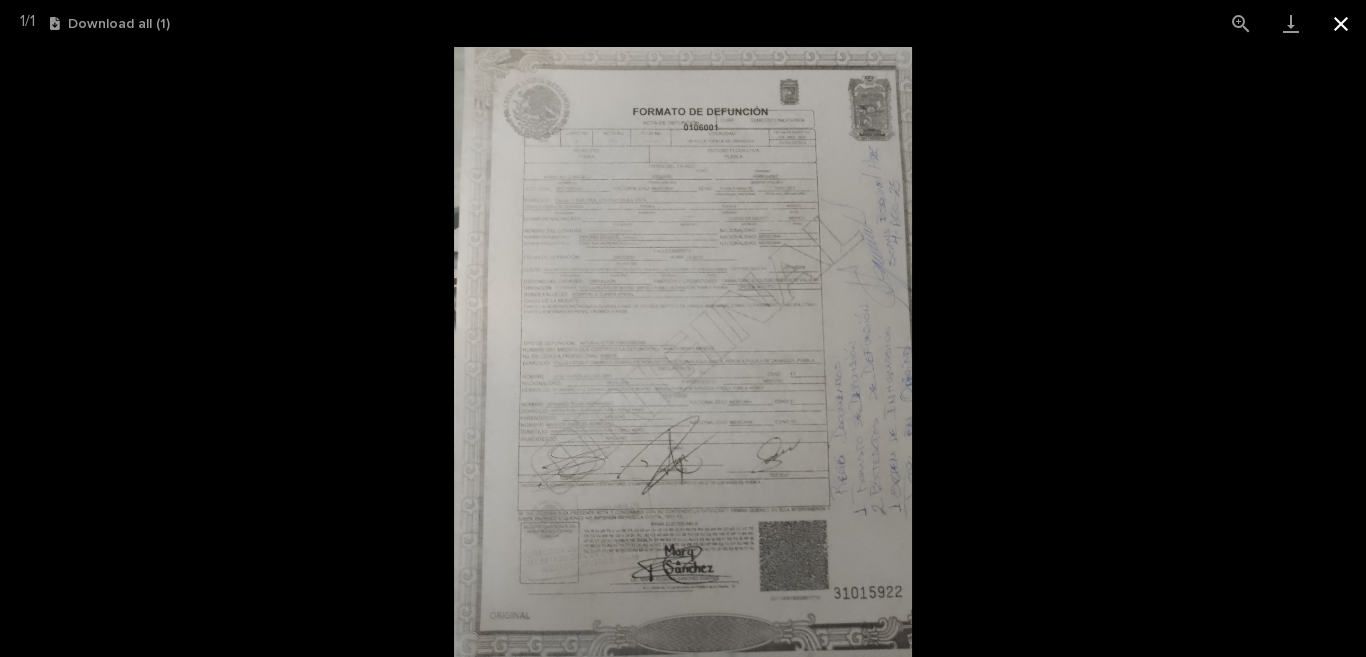 click at bounding box center [1341, 23] 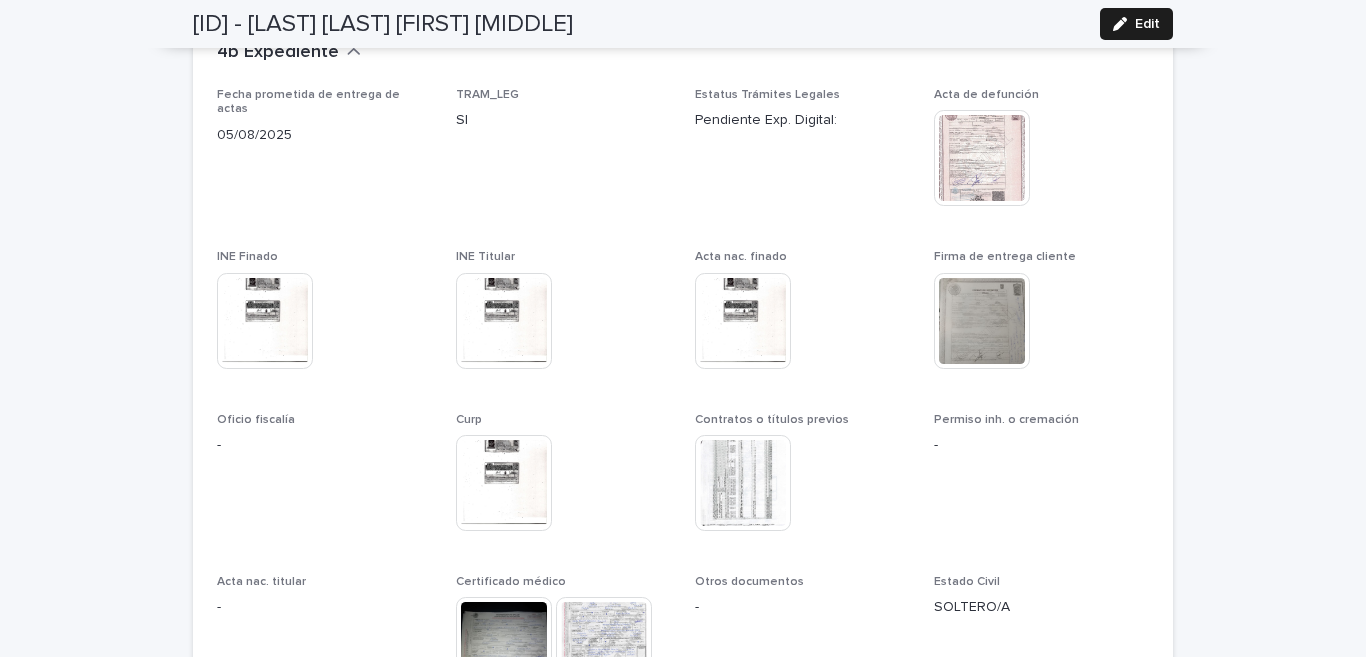 scroll, scrollTop: 5181, scrollLeft: 0, axis: vertical 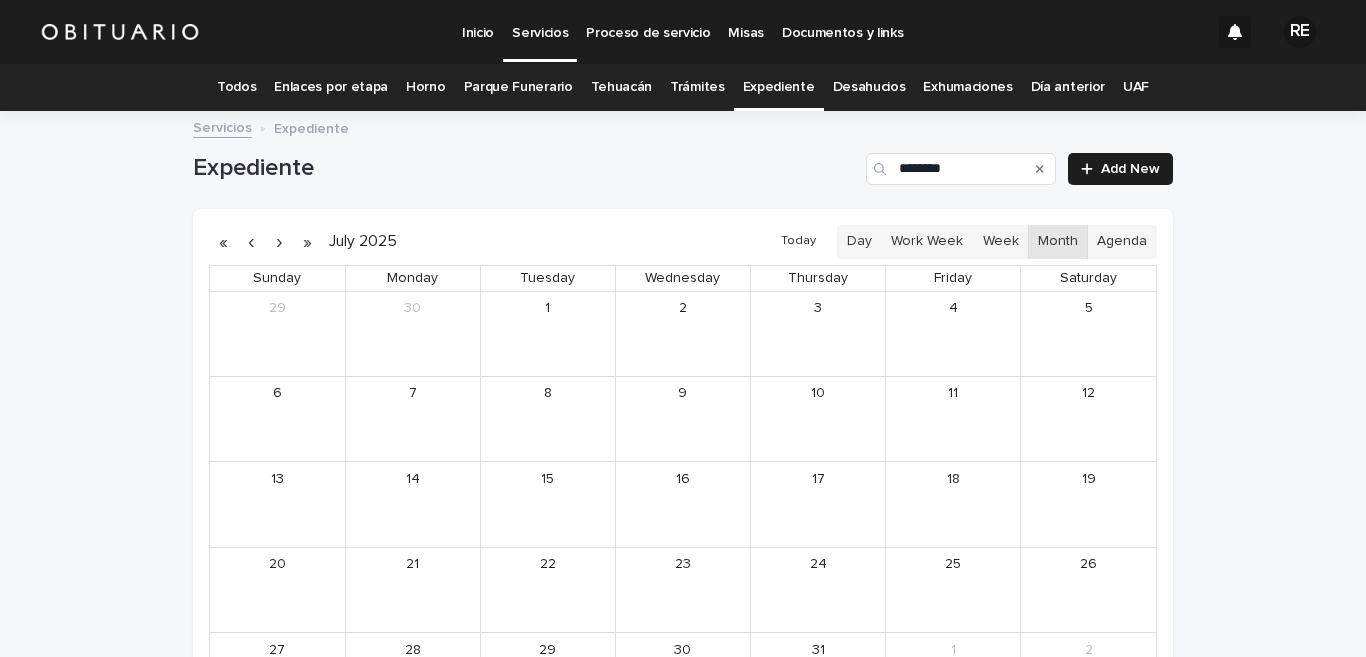 click 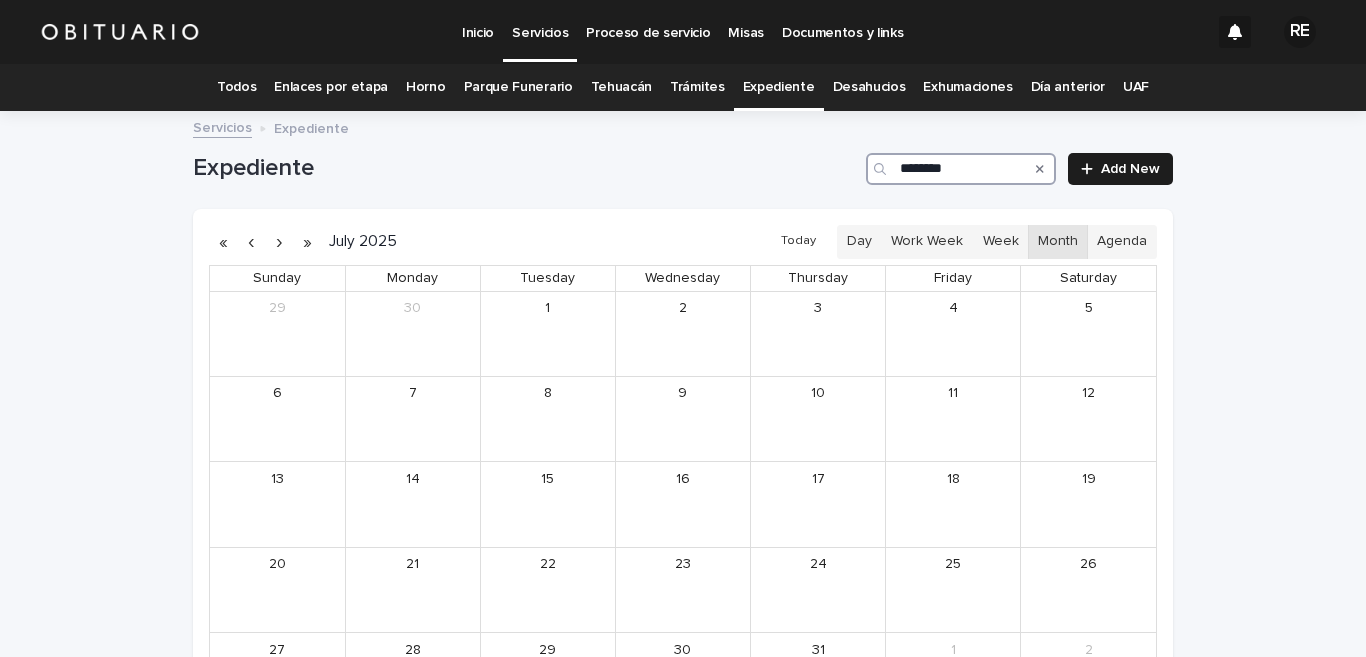 click on "********" at bounding box center [961, 169] 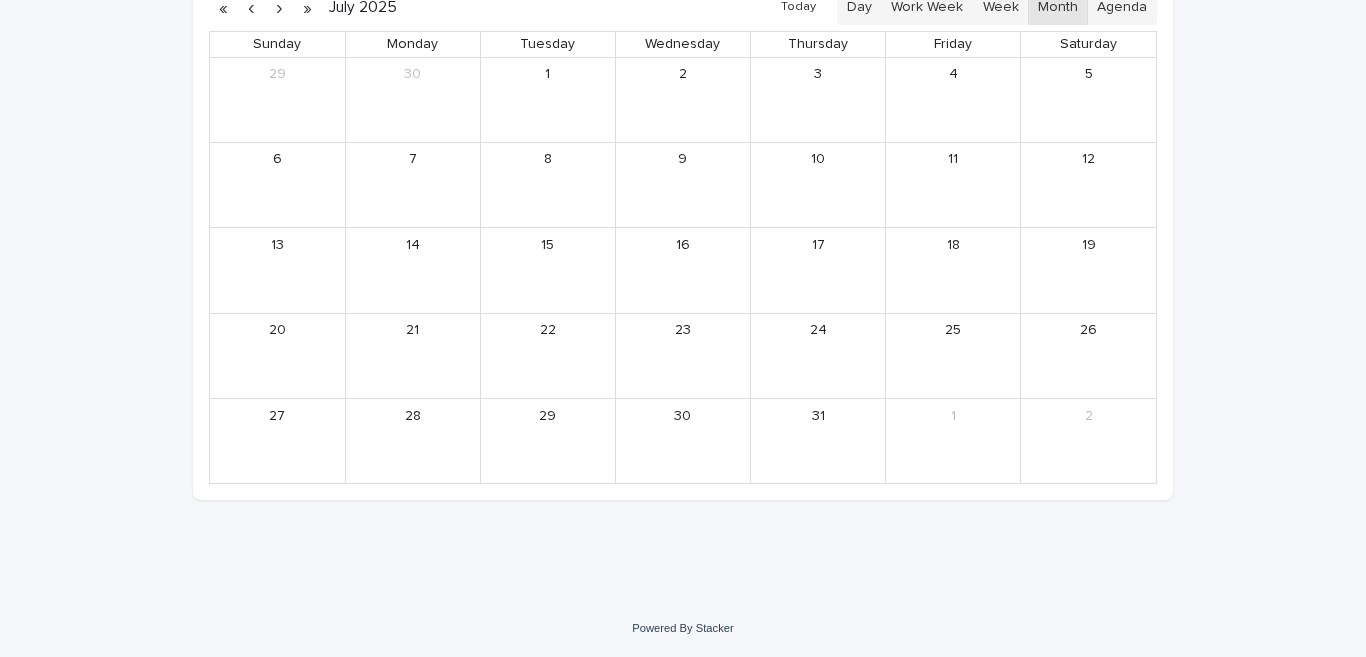 scroll, scrollTop: 36, scrollLeft: 0, axis: vertical 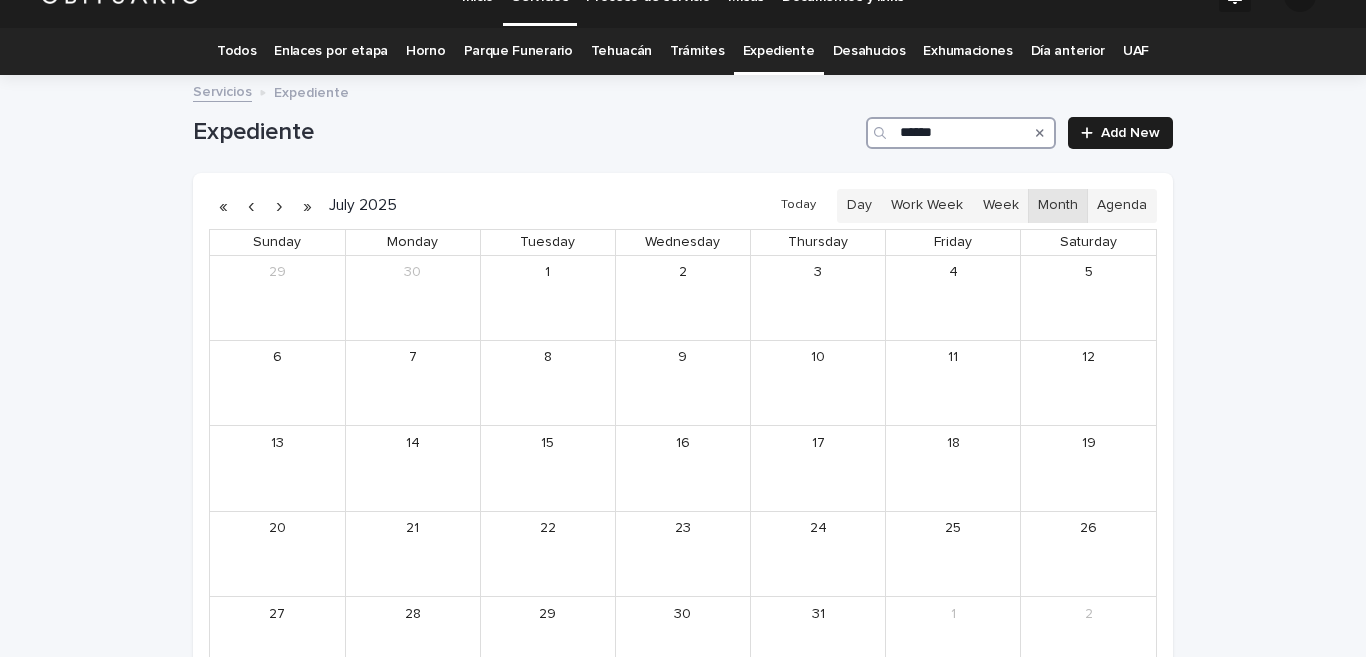 type on "******" 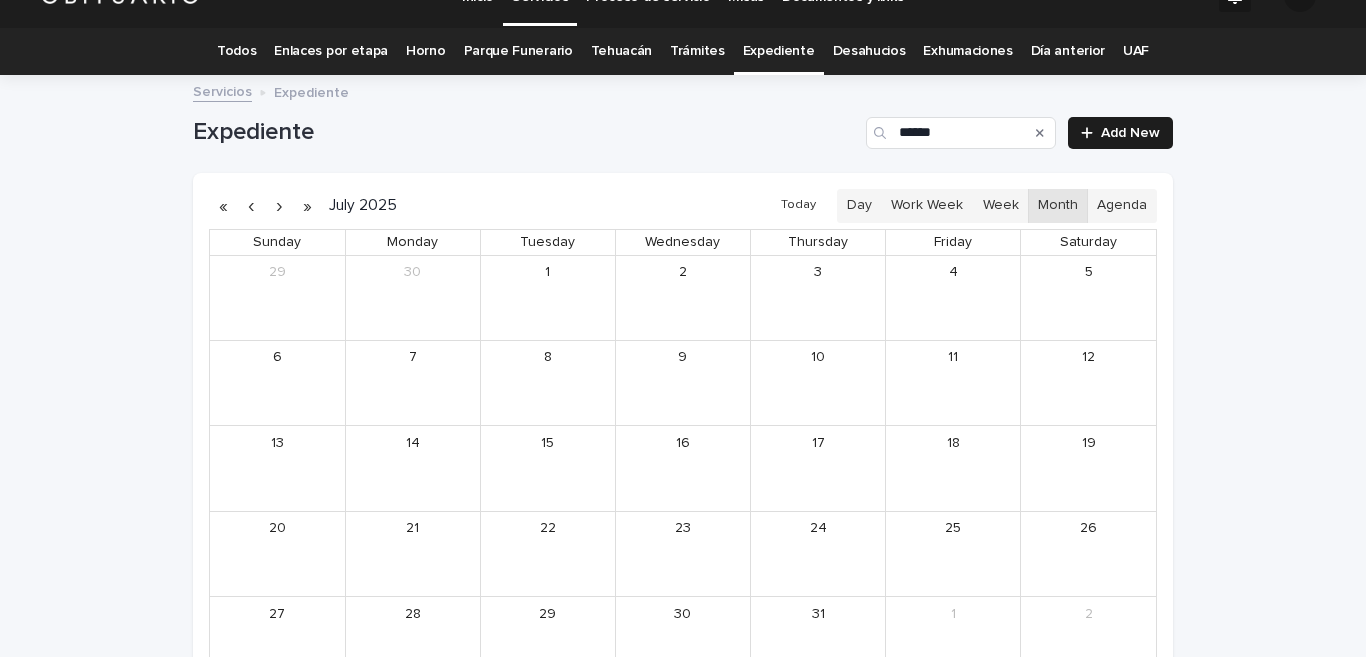 click at bounding box center (251, 206) 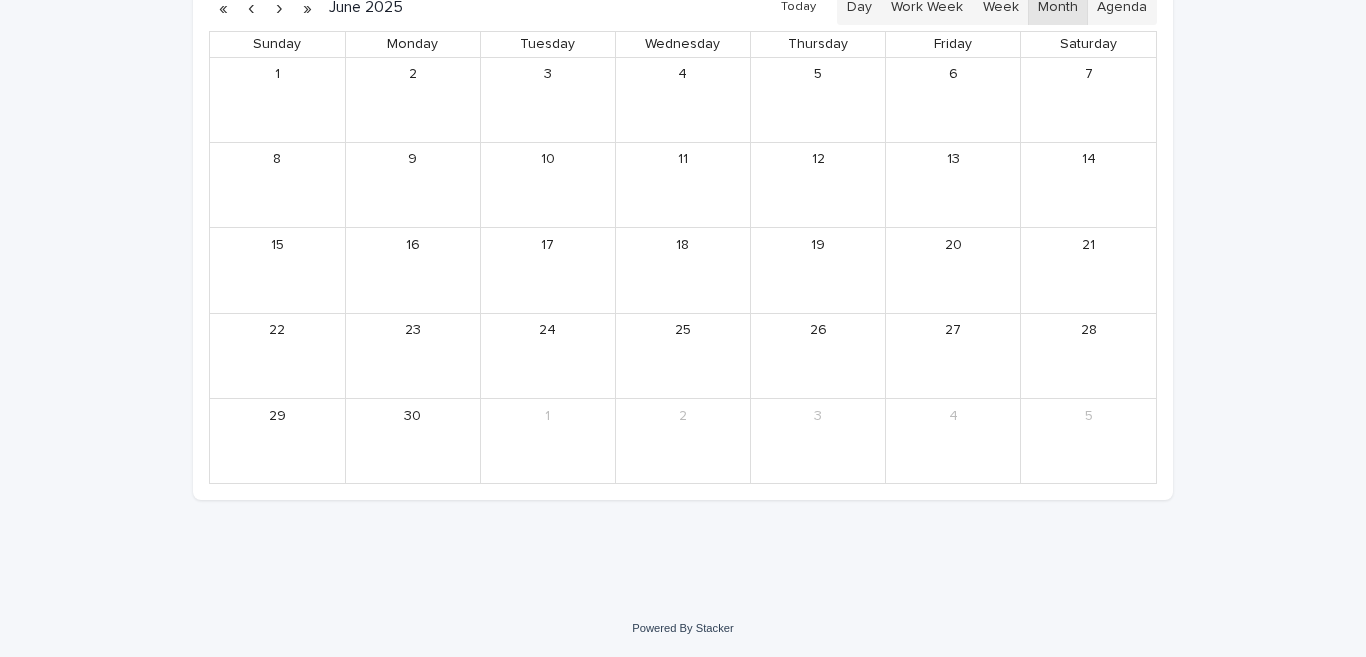 scroll, scrollTop: 0, scrollLeft: 0, axis: both 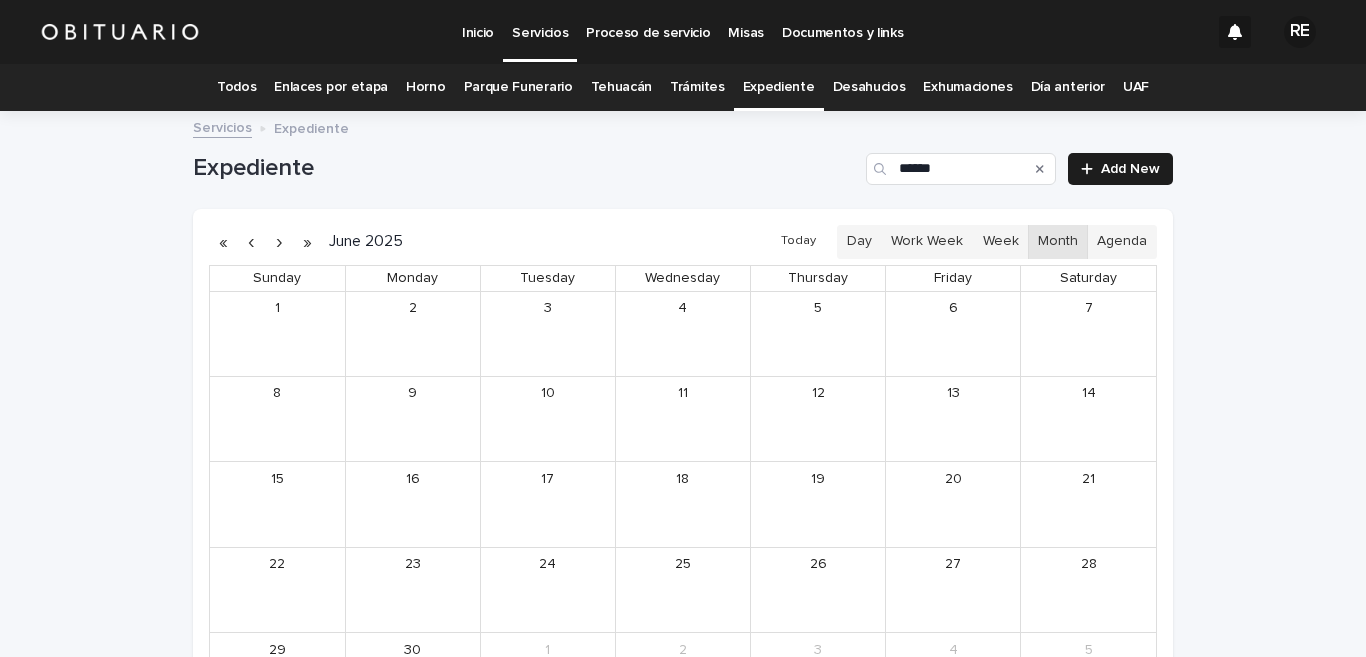 drag, startPoint x: 263, startPoint y: 245, endPoint x: 324, endPoint y: 266, distance: 64.513565 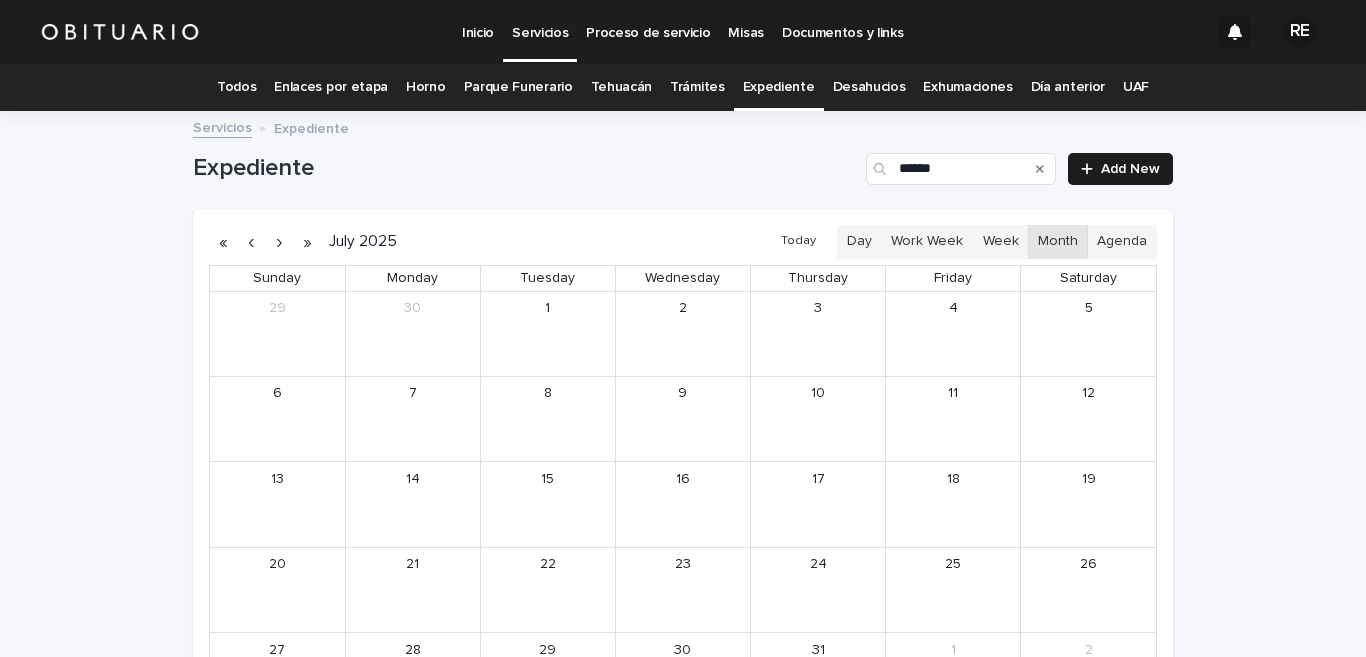 click 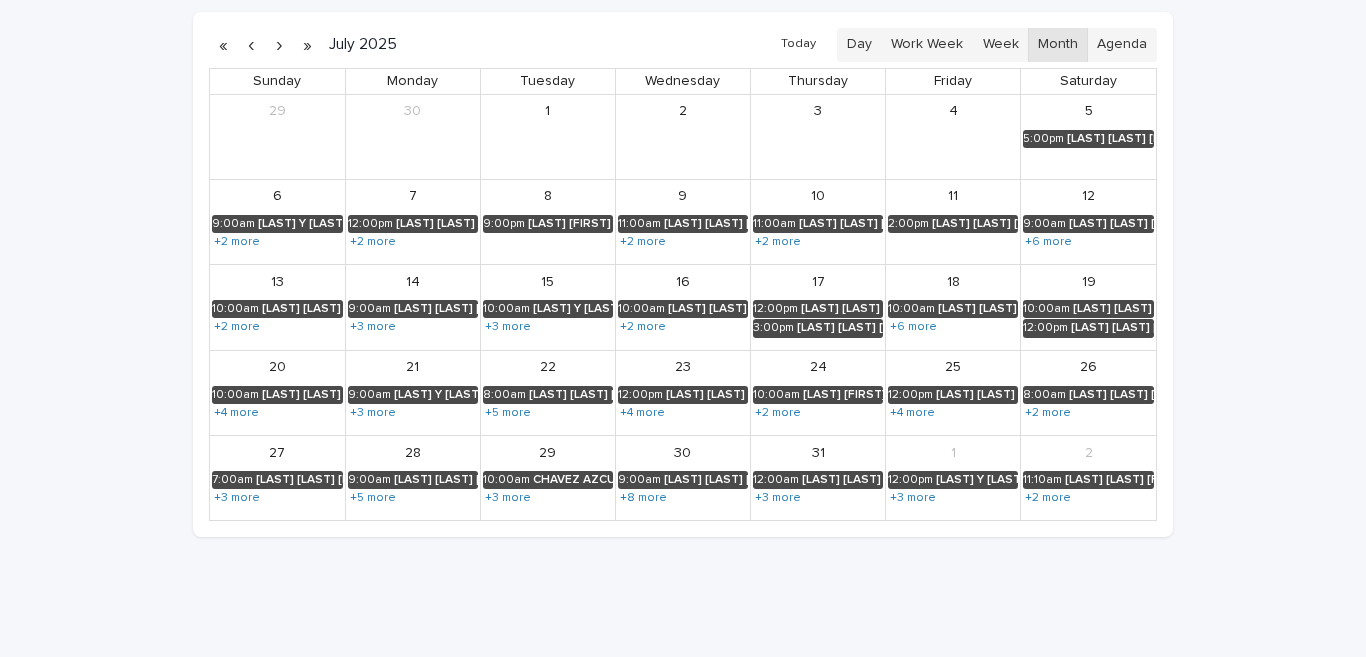 scroll, scrollTop: 234, scrollLeft: 0, axis: vertical 